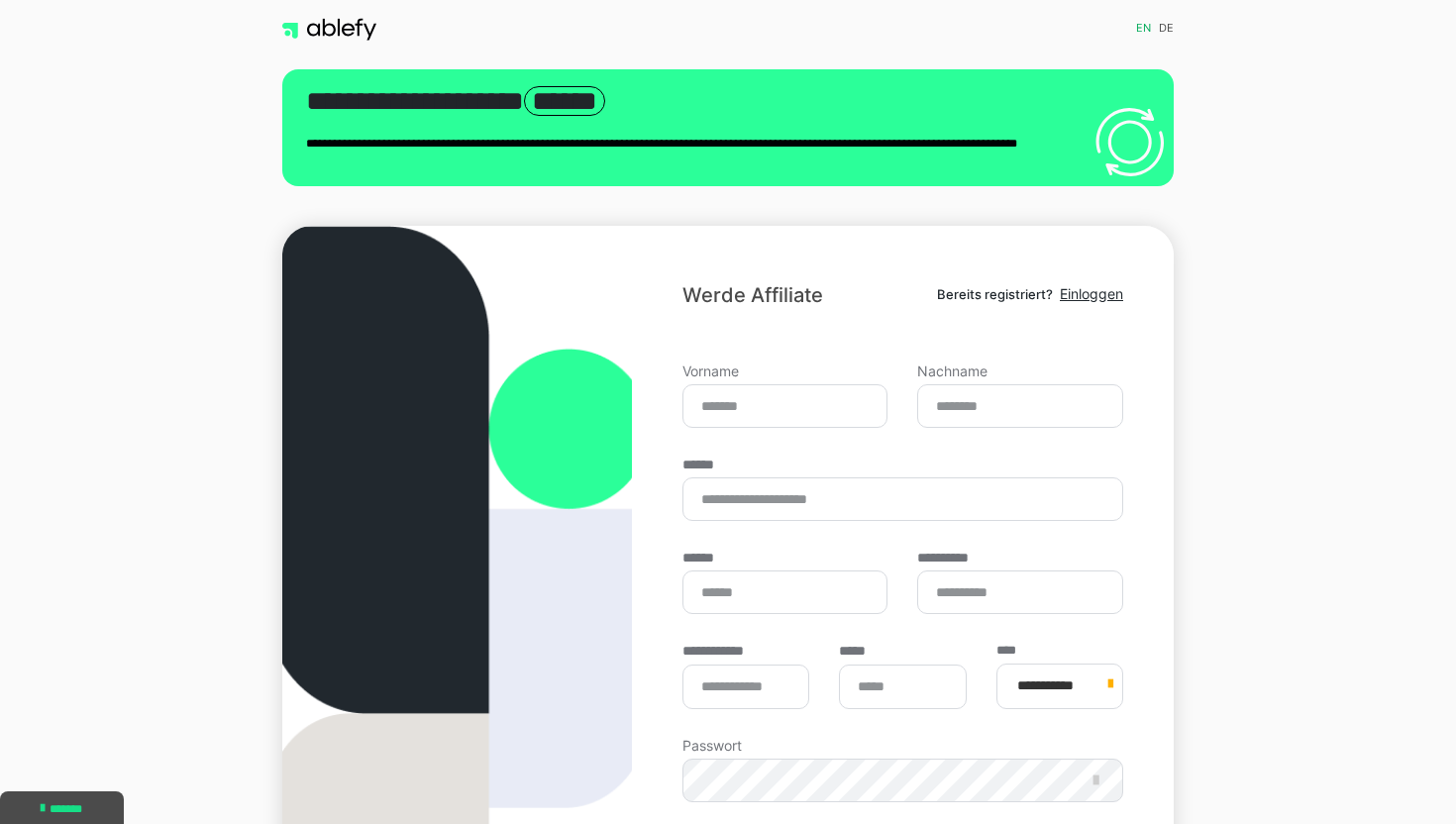 scroll, scrollTop: 0, scrollLeft: 0, axis: both 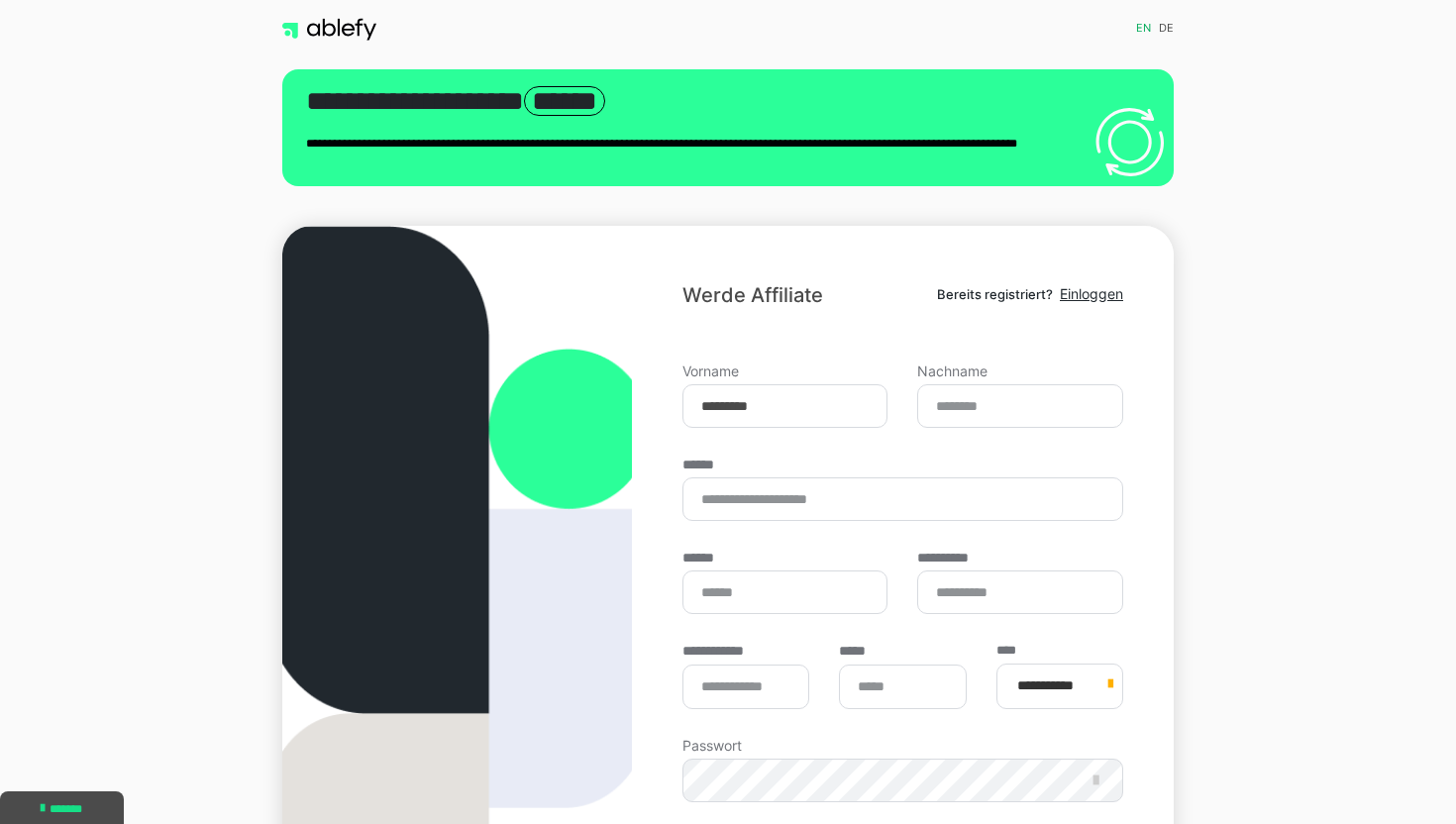 type on "*********" 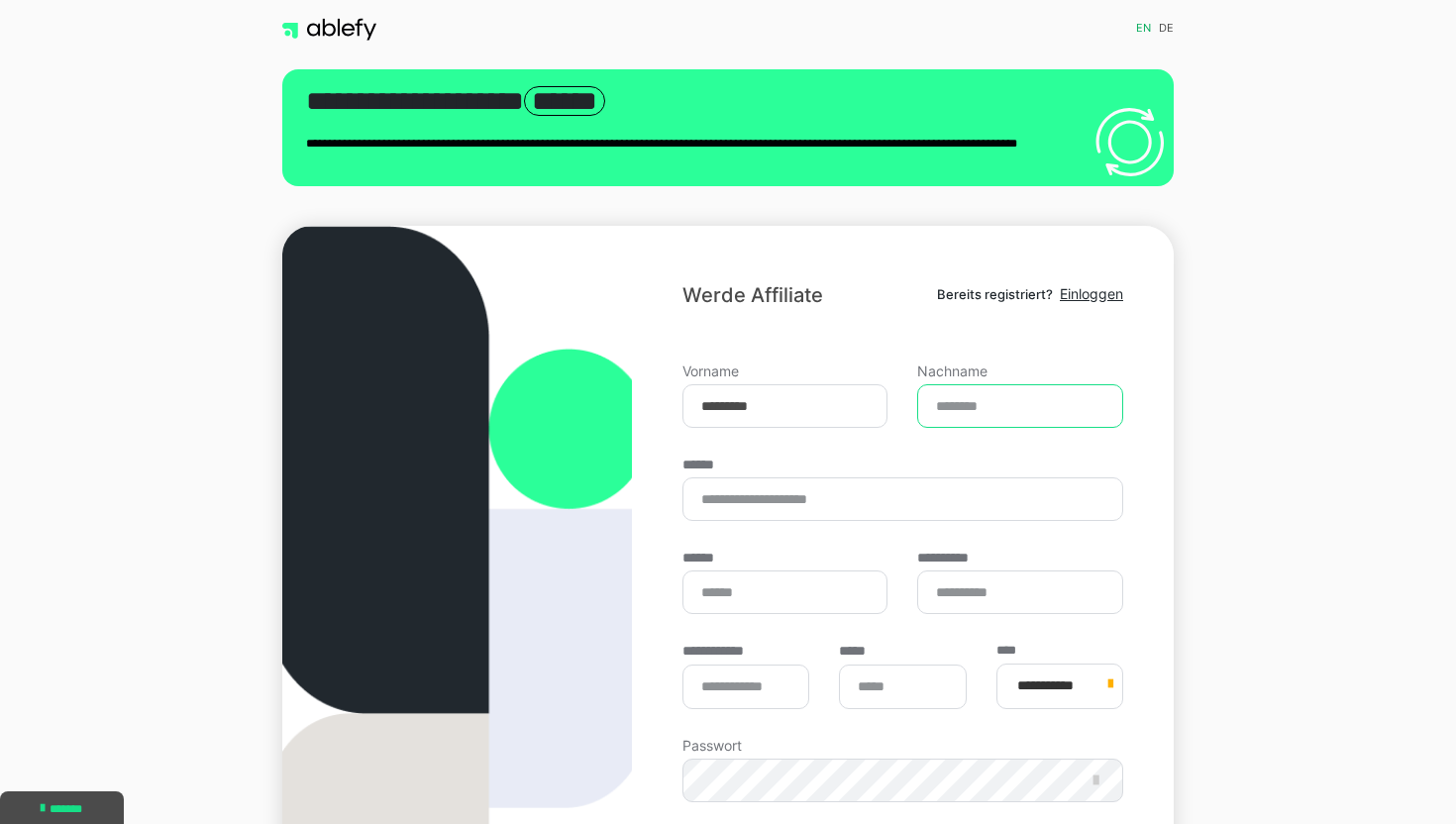 click on "Nachname" at bounding box center [1020, 406] 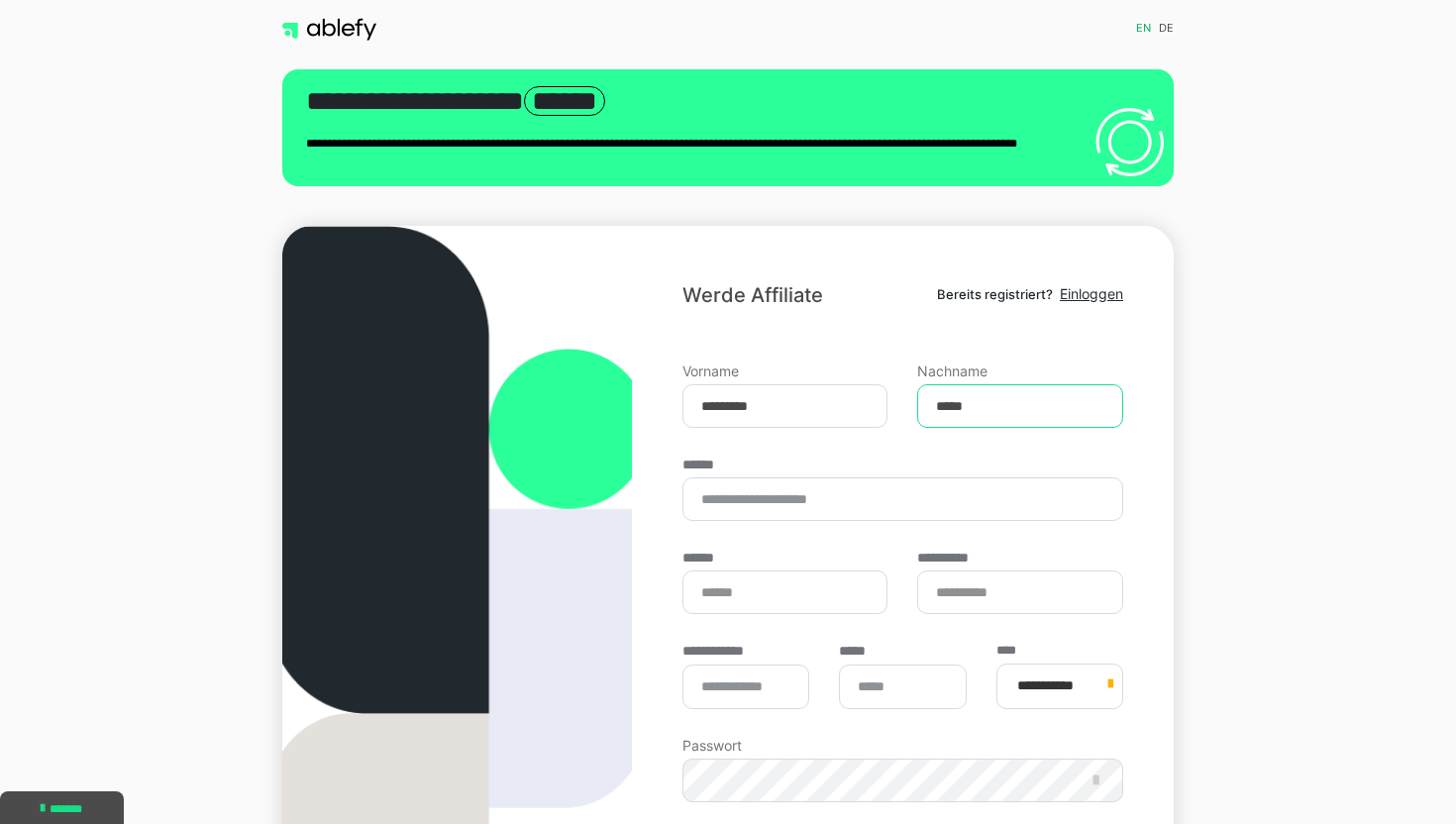 type on "*****" 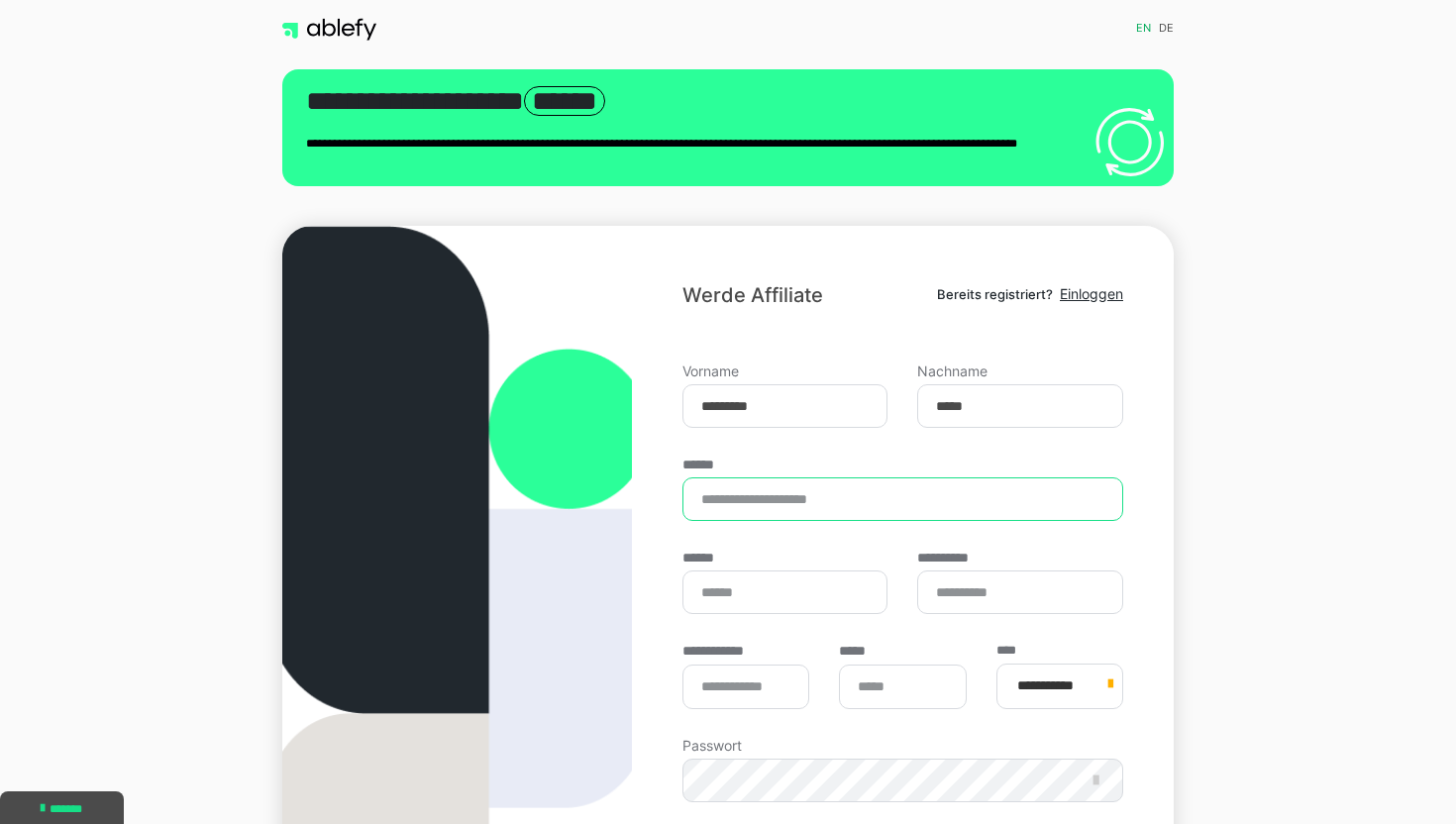 click on "******" at bounding box center [902, 499] 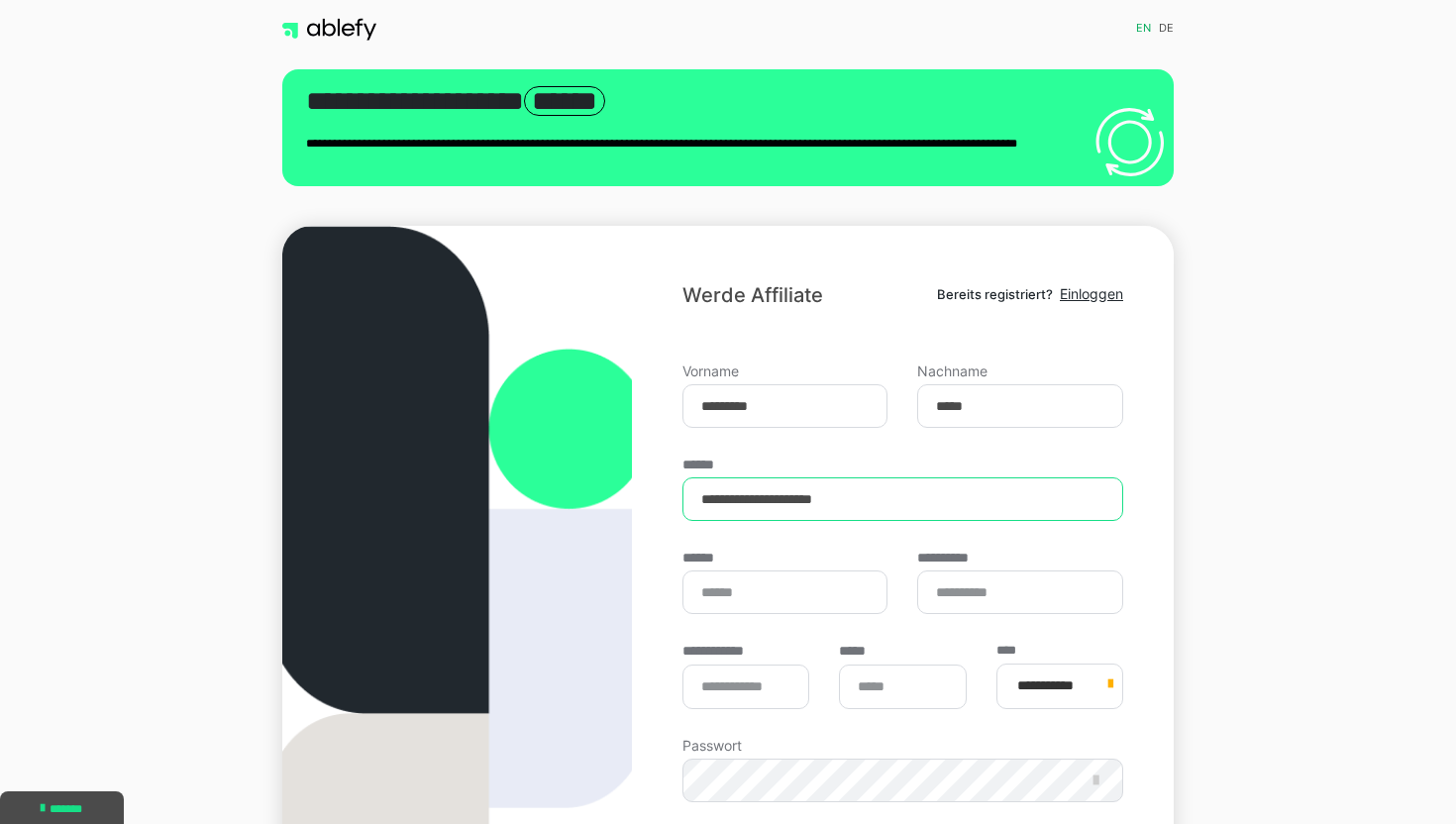 type on "**********" 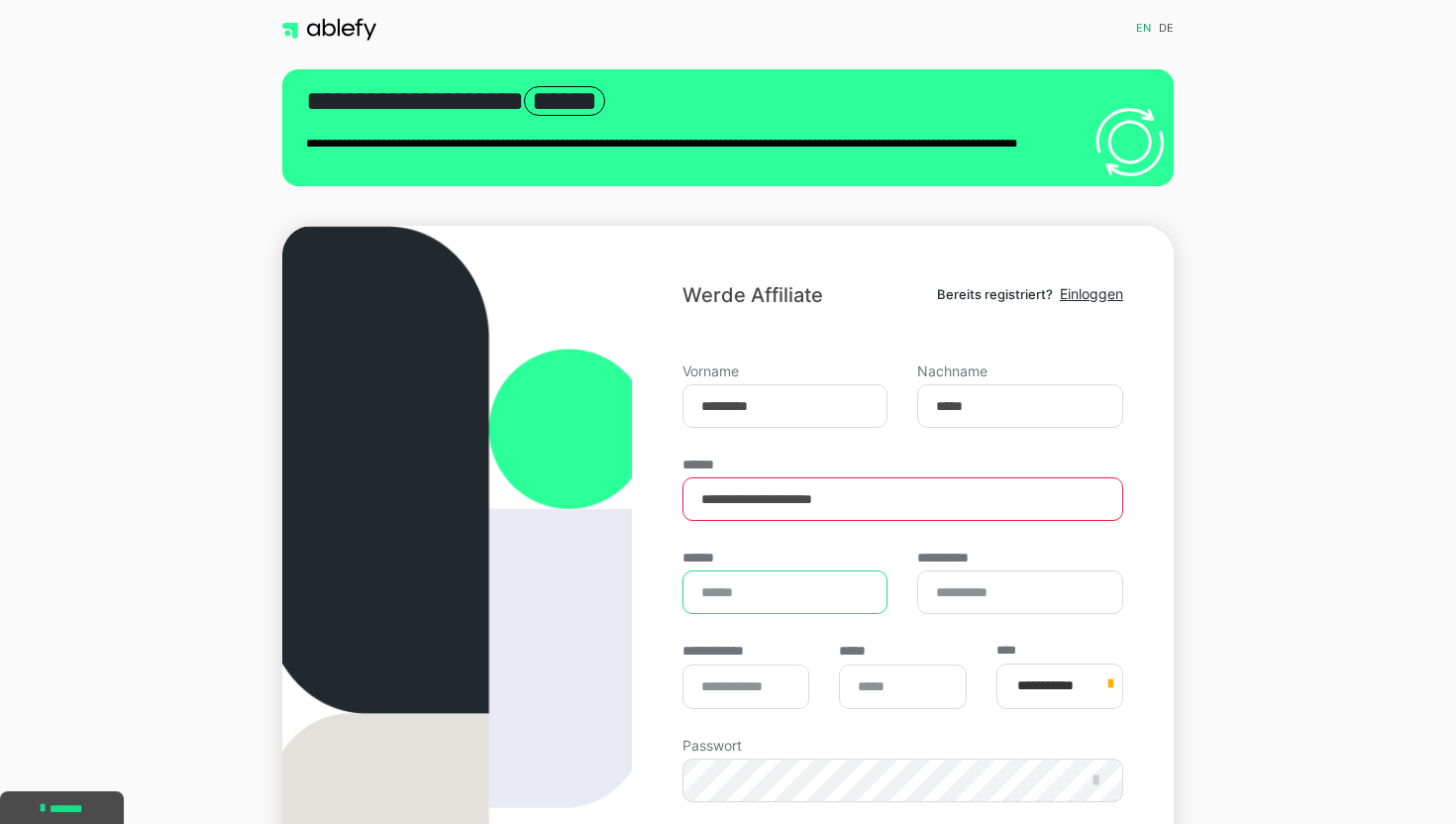 click on "******" at bounding box center [785, 592] 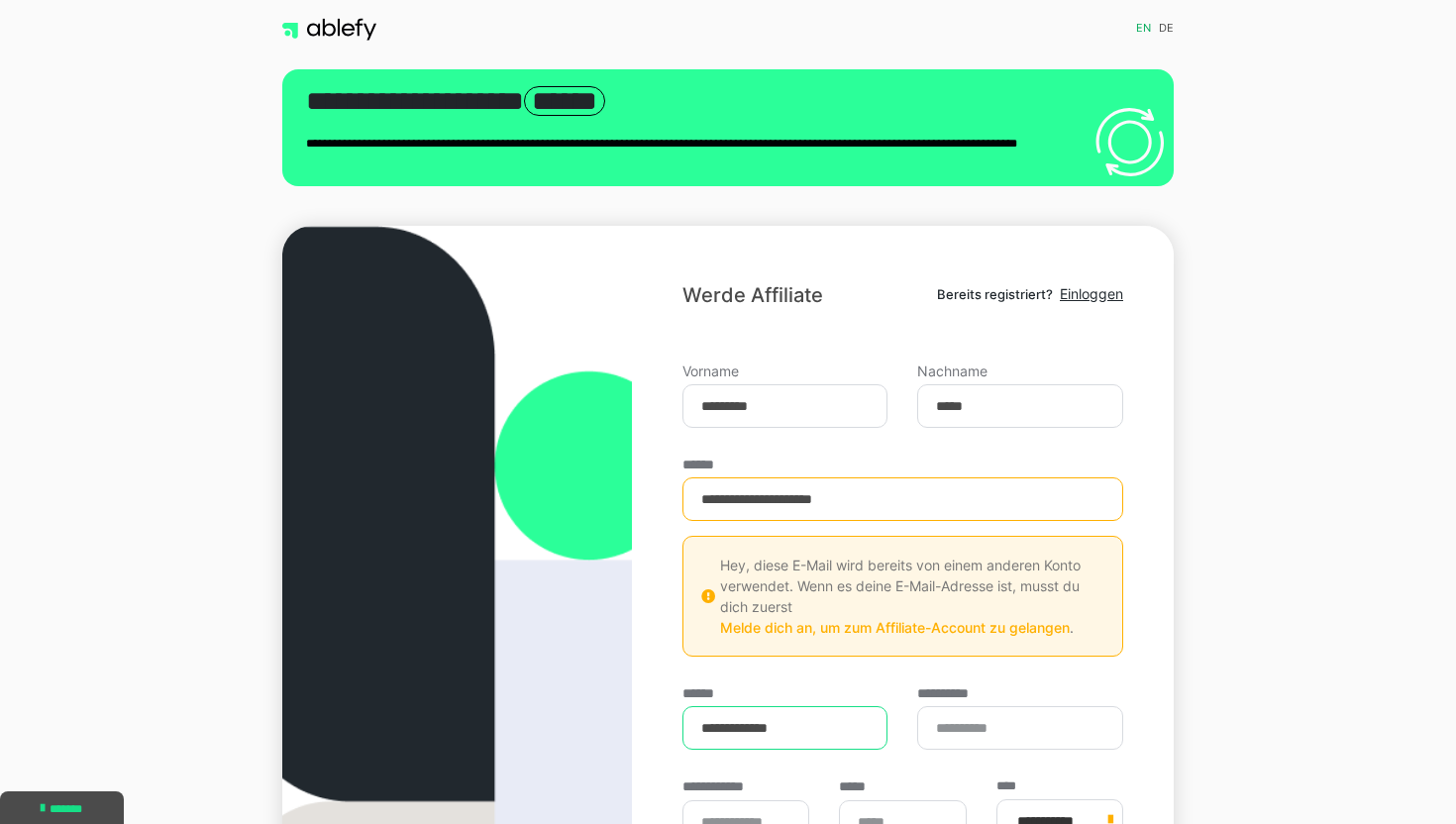 type on "**********" 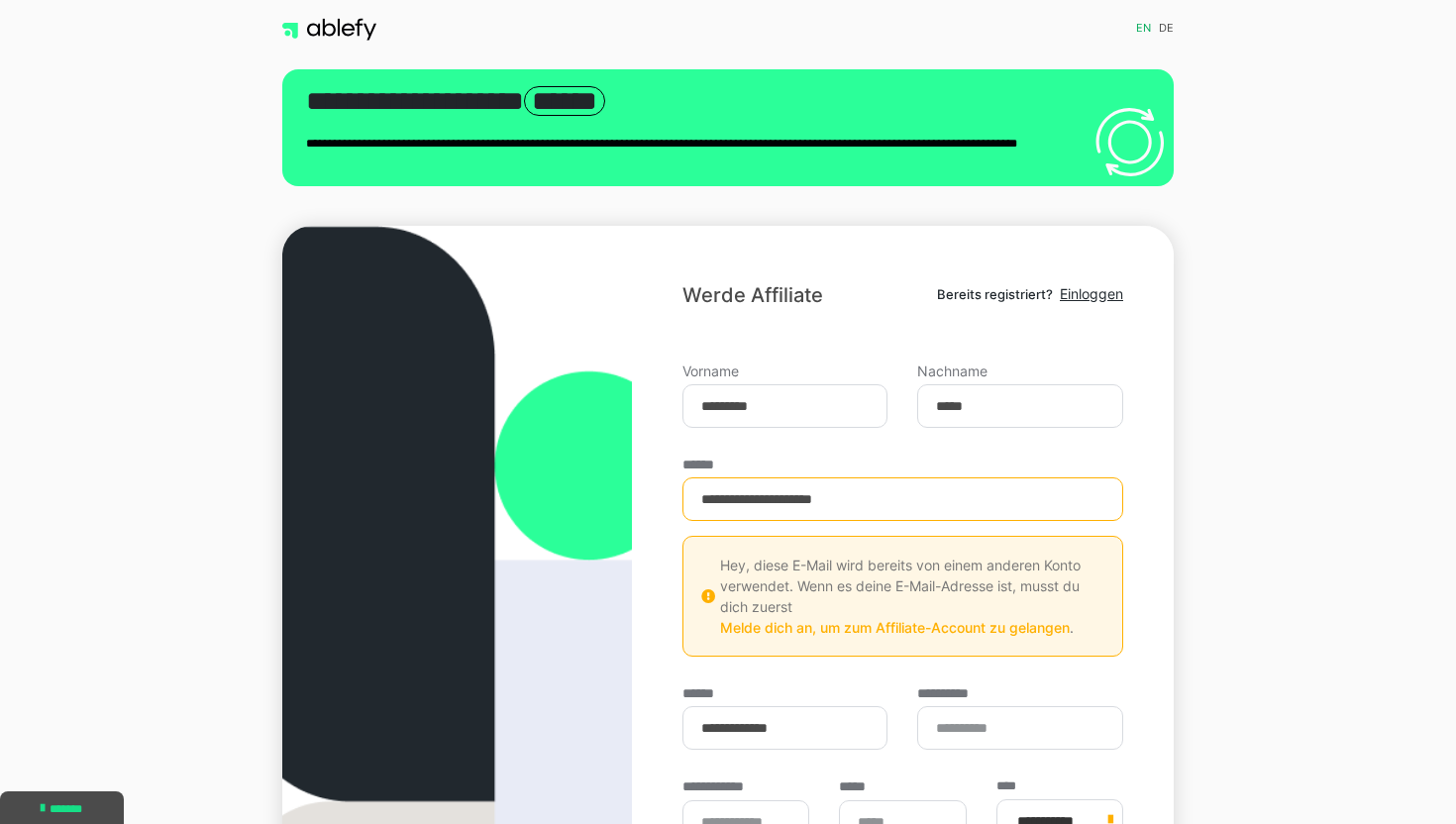 click on "**********" at bounding box center [902, 714] 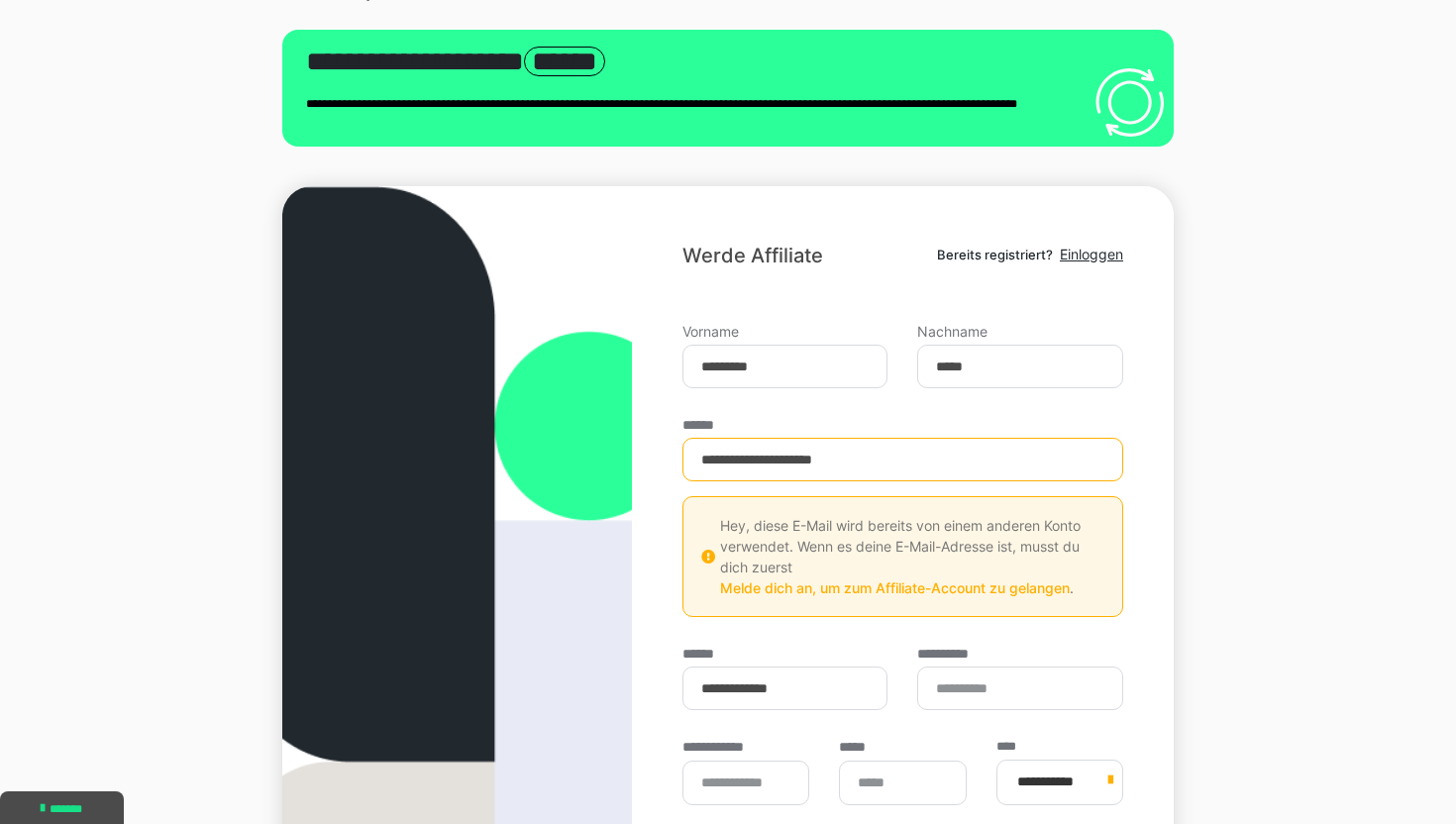 scroll, scrollTop: 79, scrollLeft: 0, axis: vertical 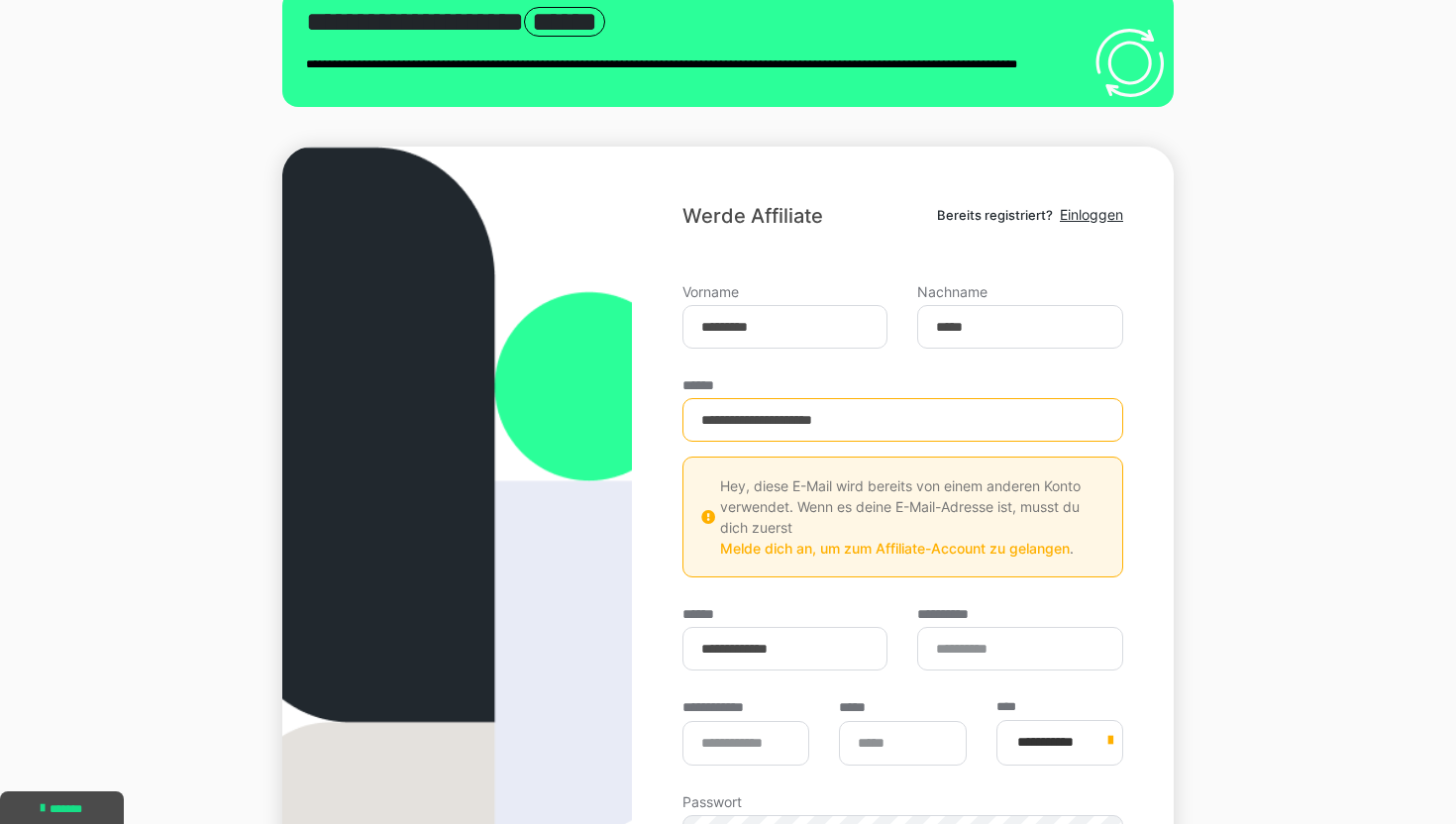 click on "**********" at bounding box center [902, 635] 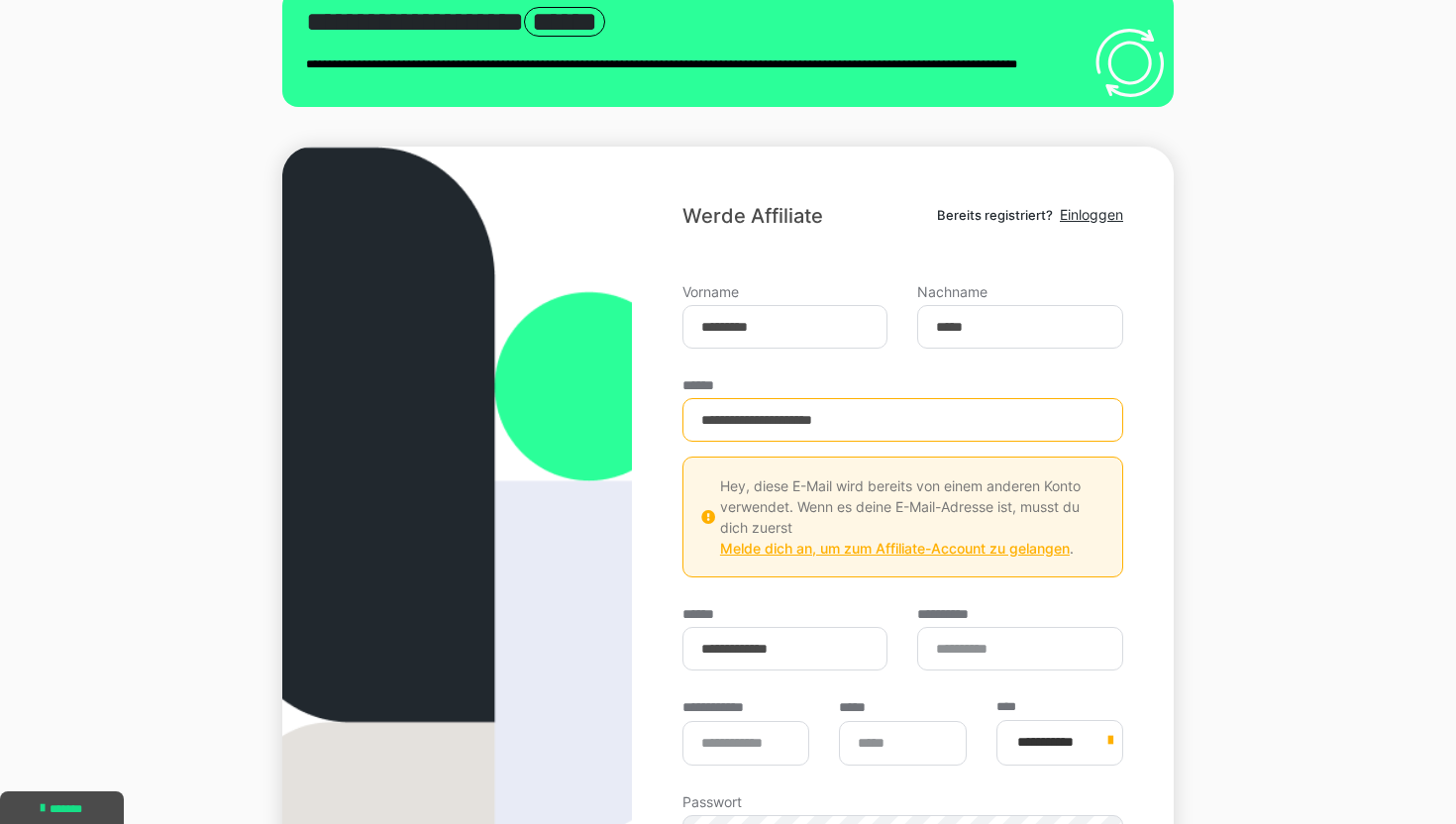 click on "Melde dich an, um zum Affiliate-Account zu gelangen" at bounding box center (894, 548) 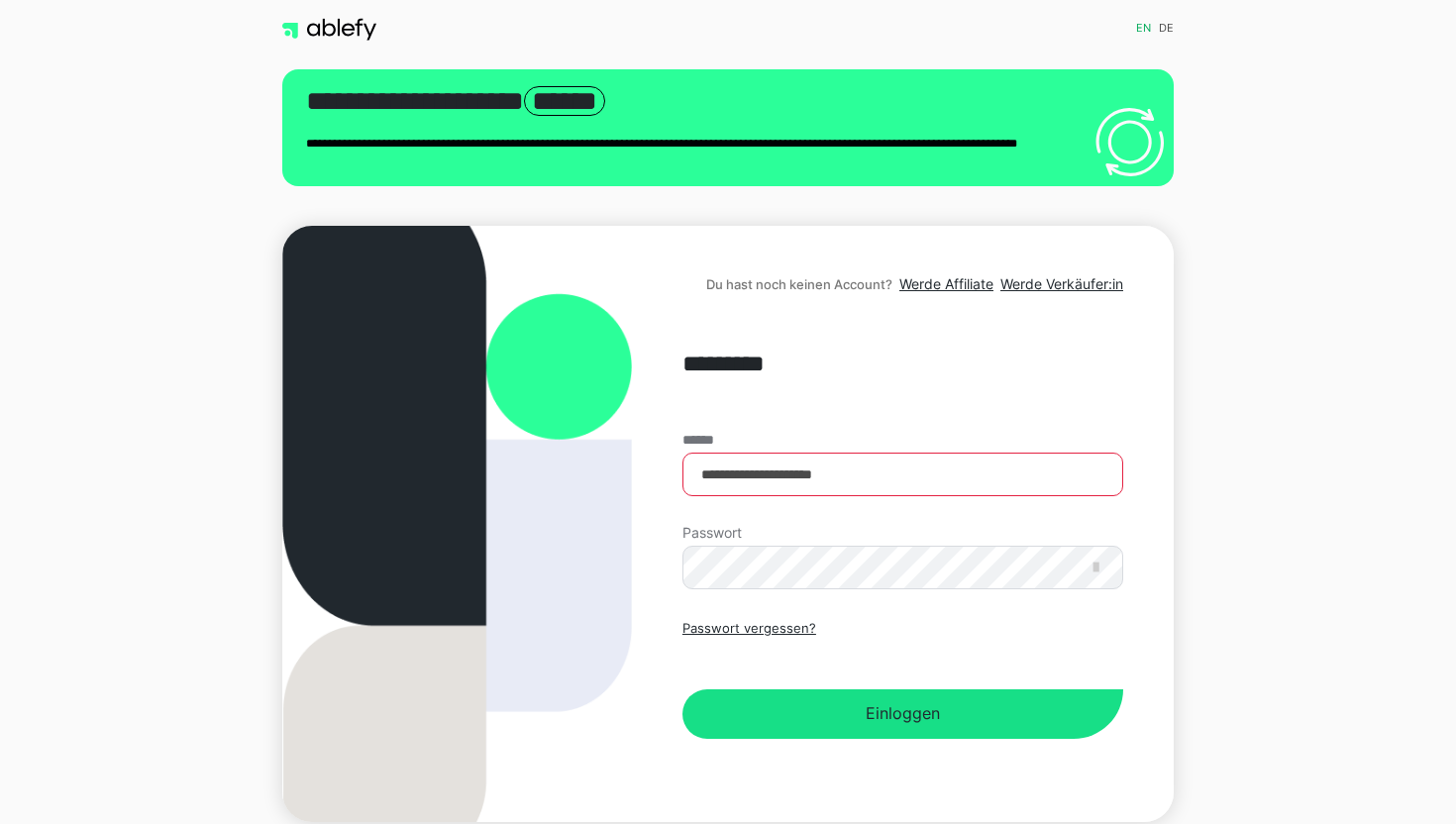 scroll, scrollTop: 0, scrollLeft: 0, axis: both 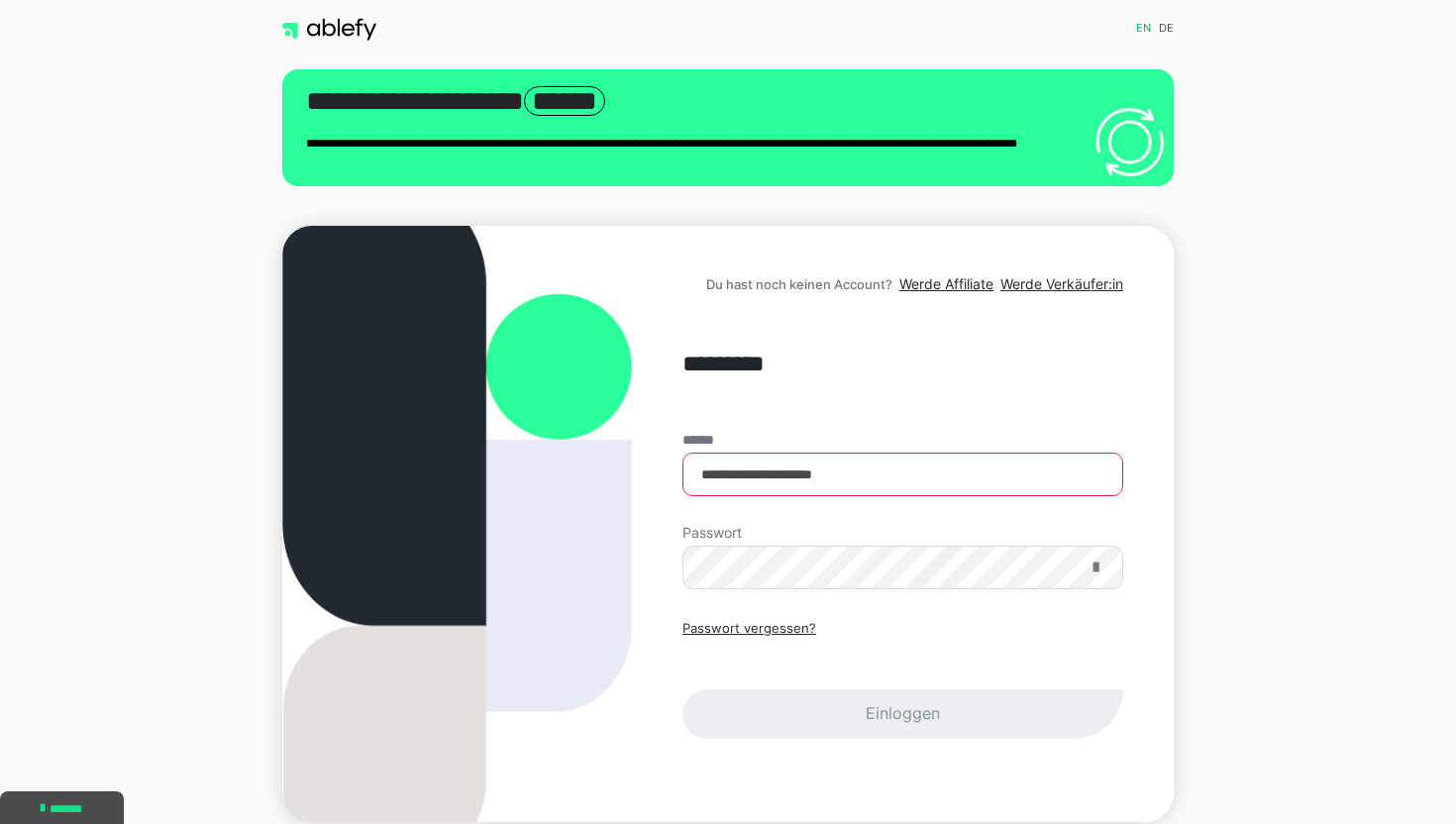 click at bounding box center (1095, 567) 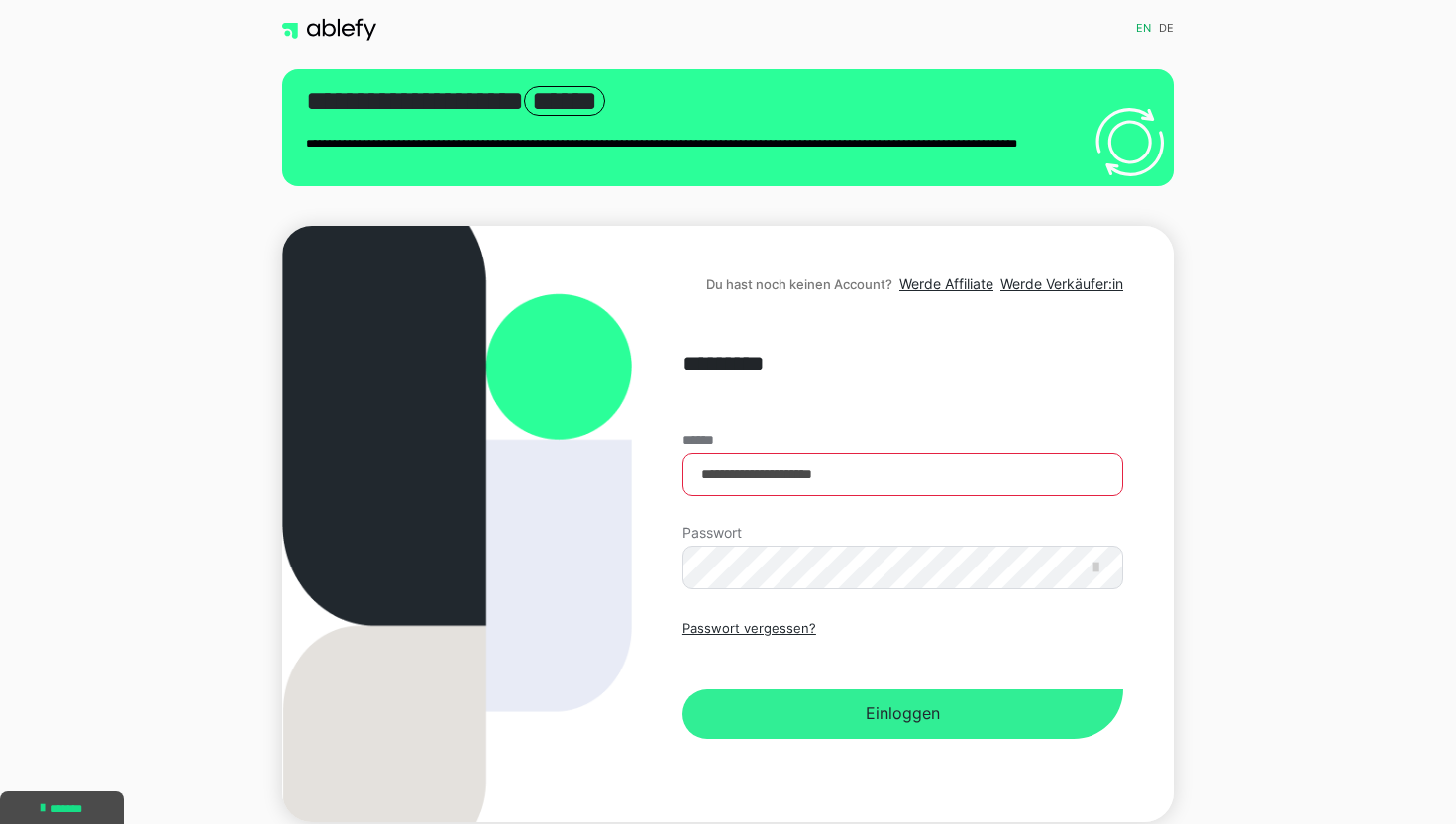 click on "Einloggen" at bounding box center (902, 714) 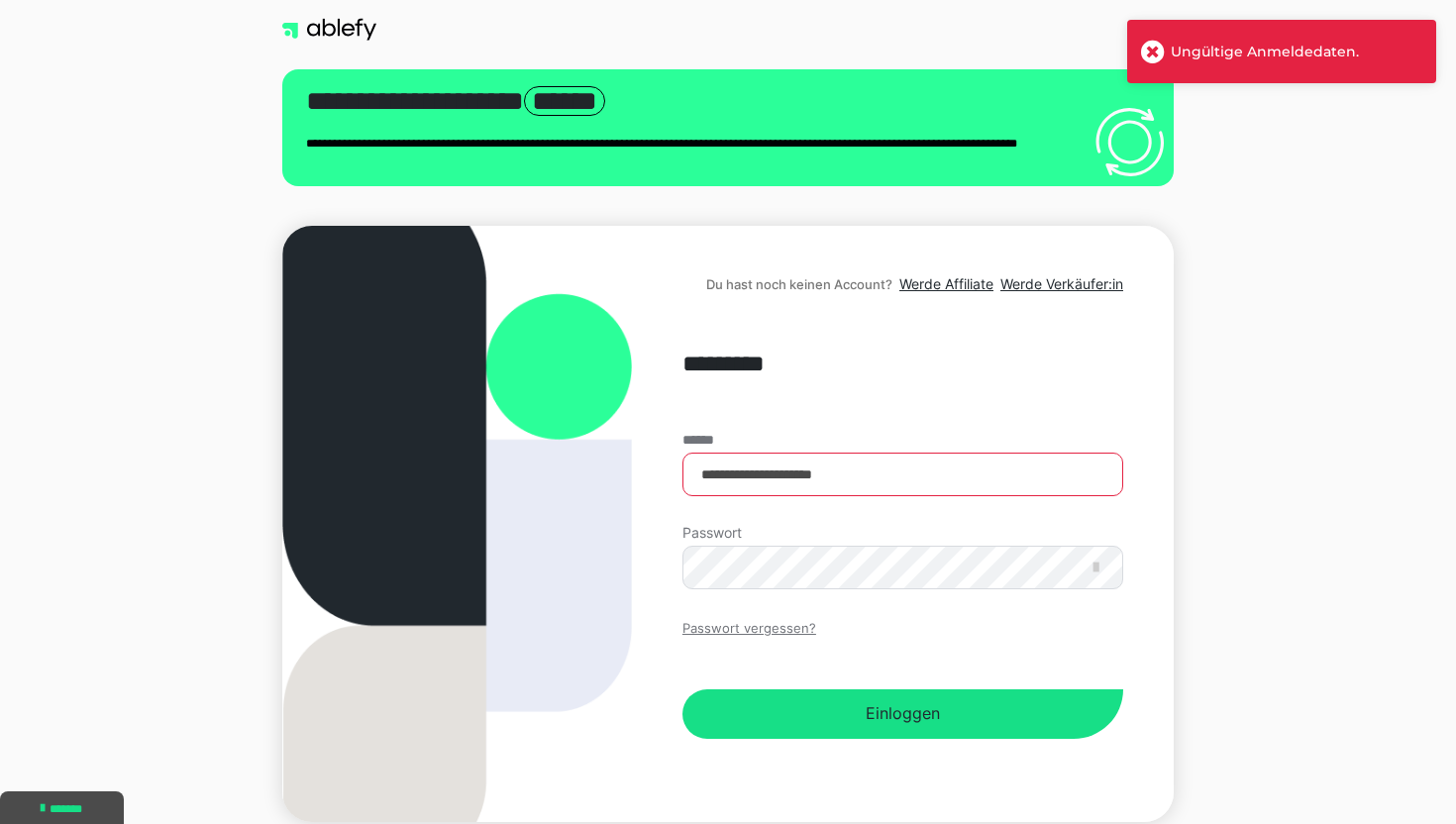 click on "Passwort vergessen?" at bounding box center (749, 629) 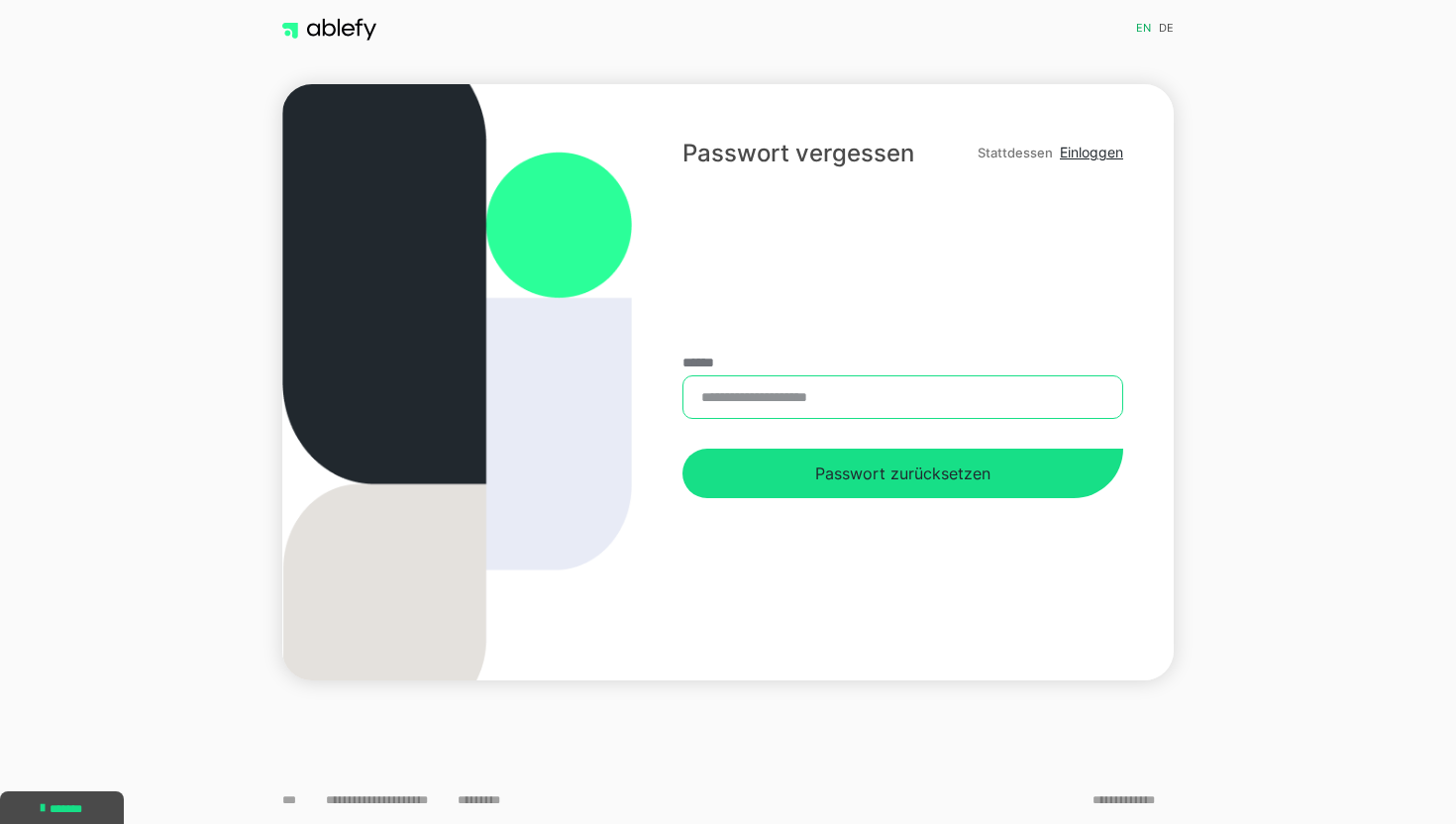 click on "******" at bounding box center (902, 397) 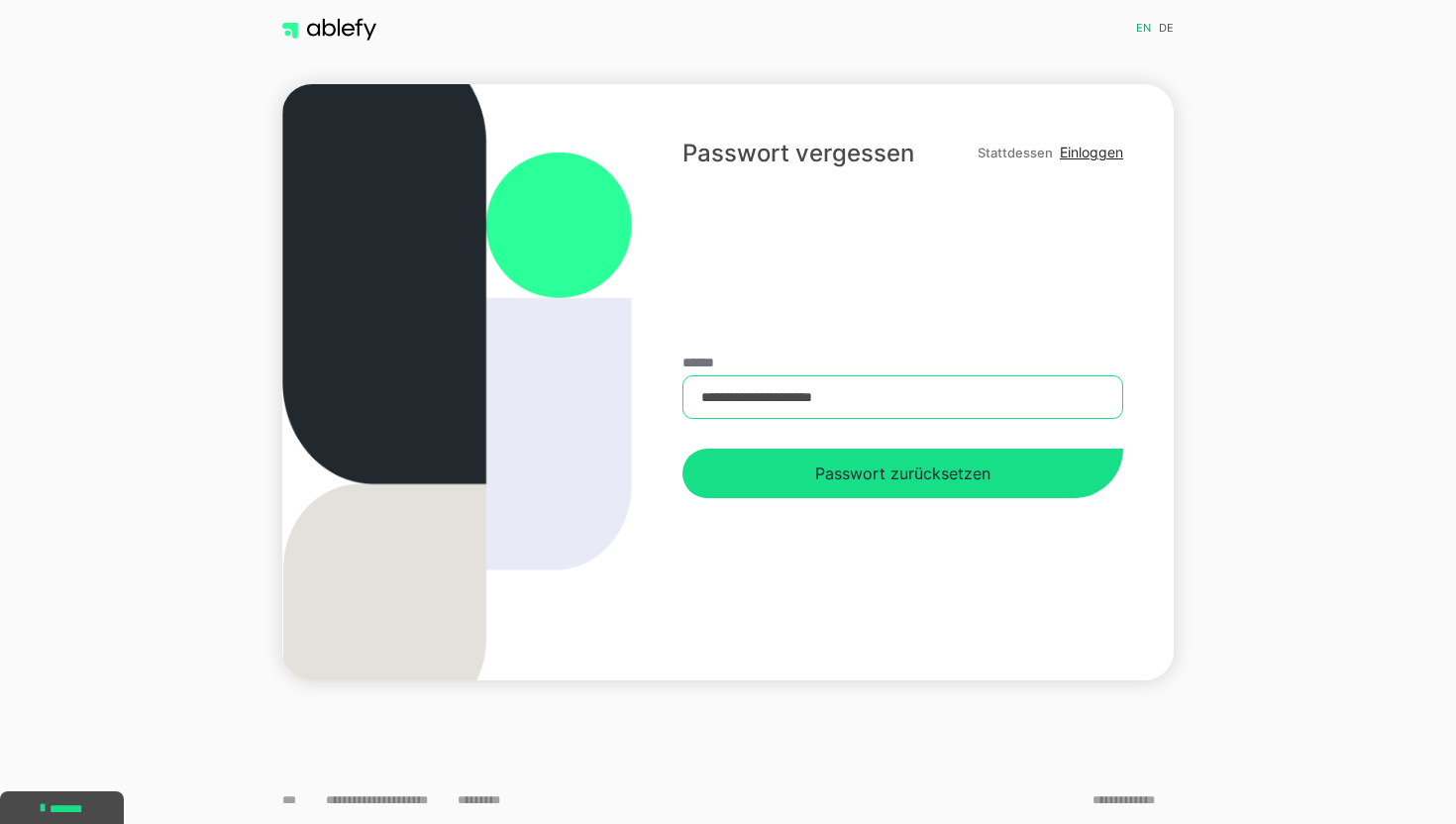 type on "**********" 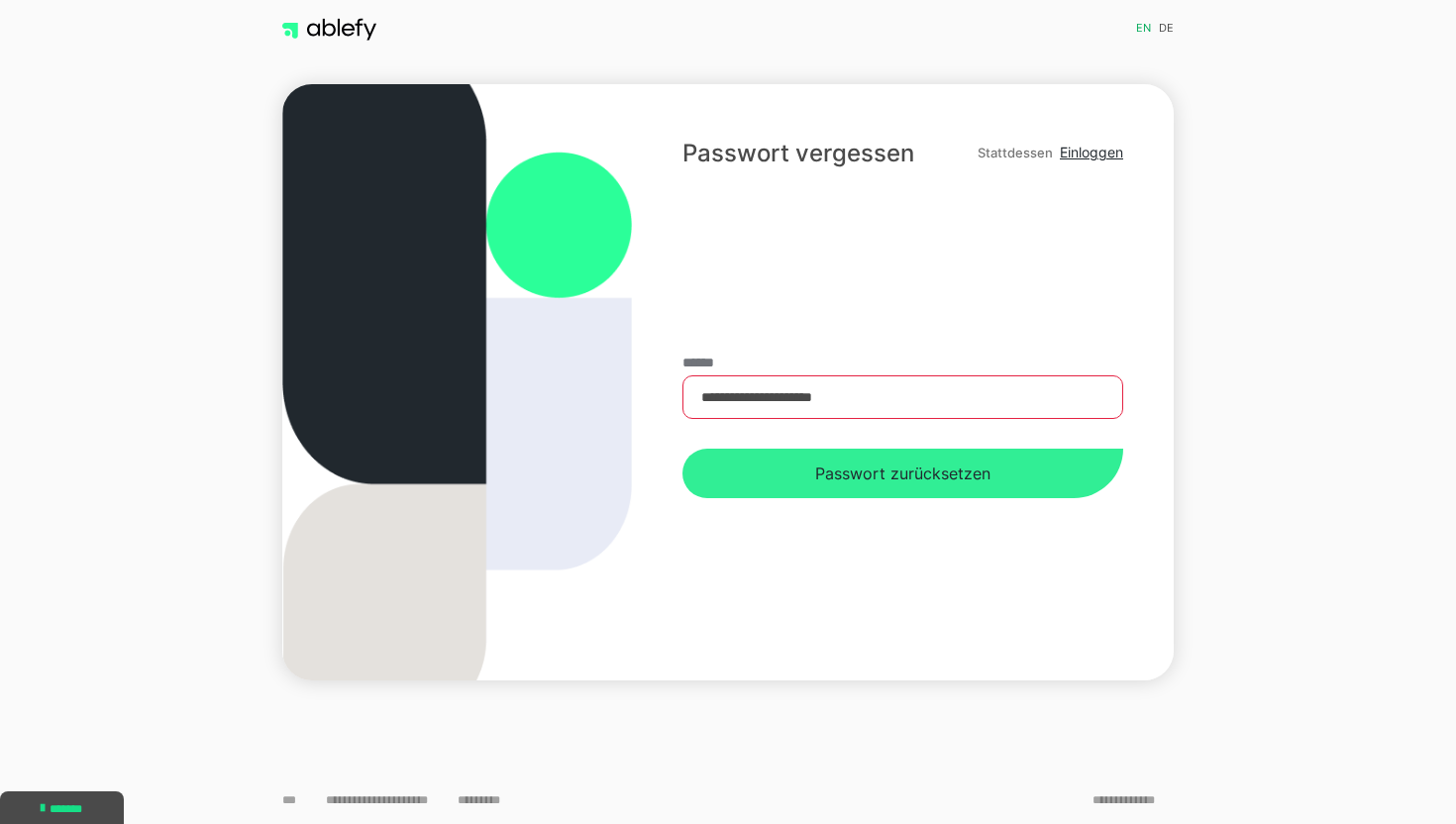 click on "Passwort zurücksetzen" at bounding box center [902, 473] 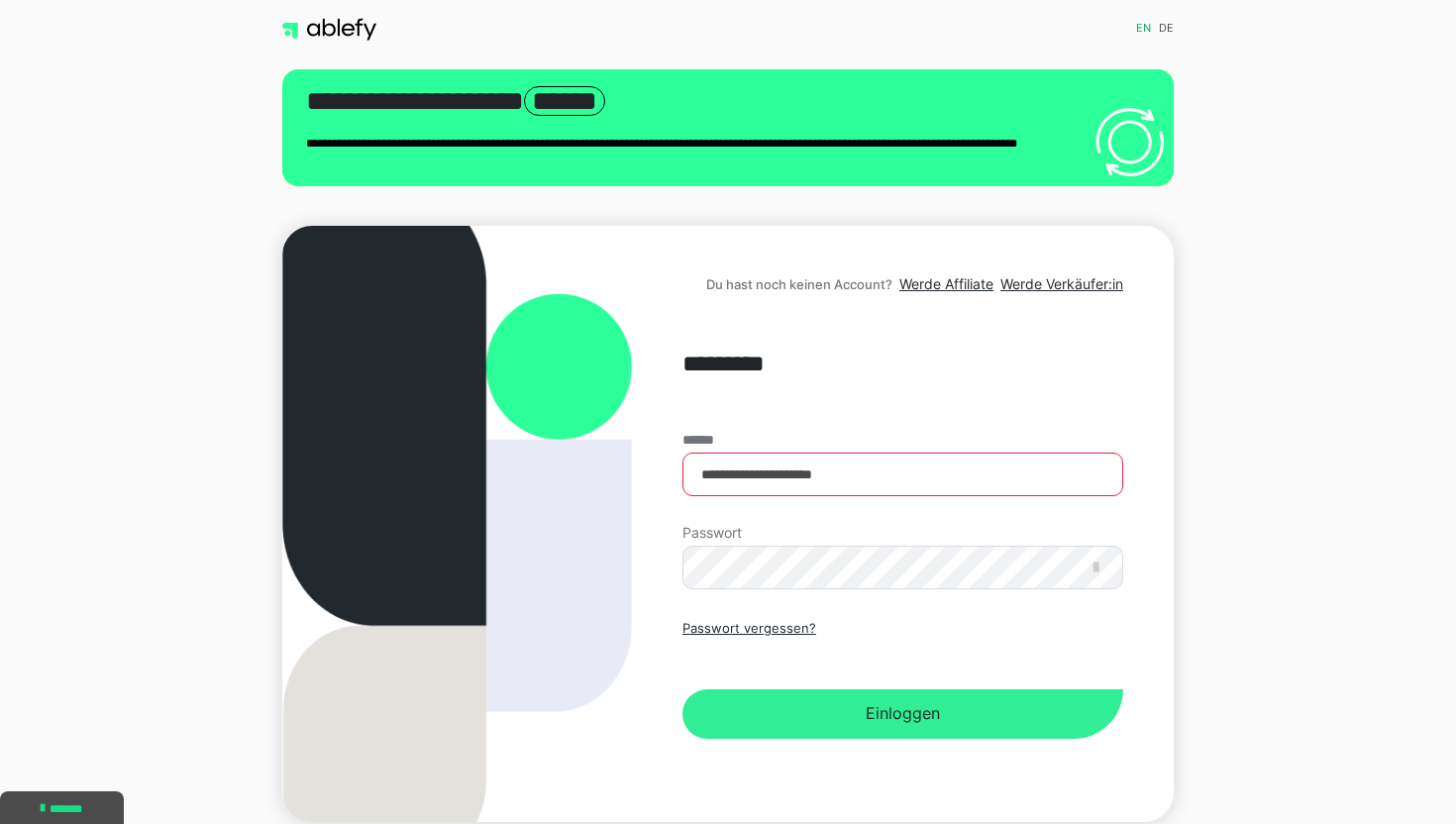 click on "Einloggen" at bounding box center (902, 714) 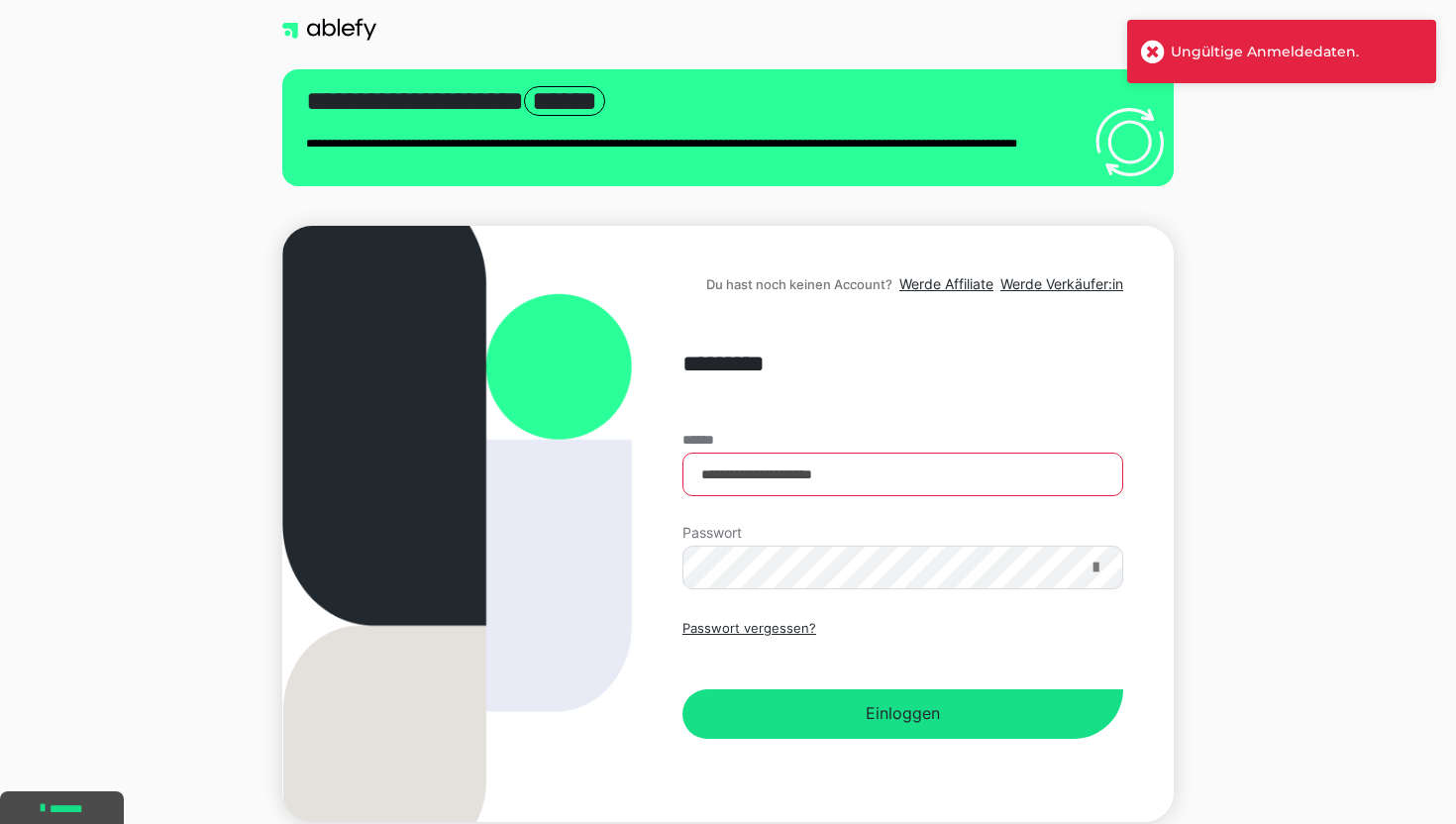 click at bounding box center [1095, 567] 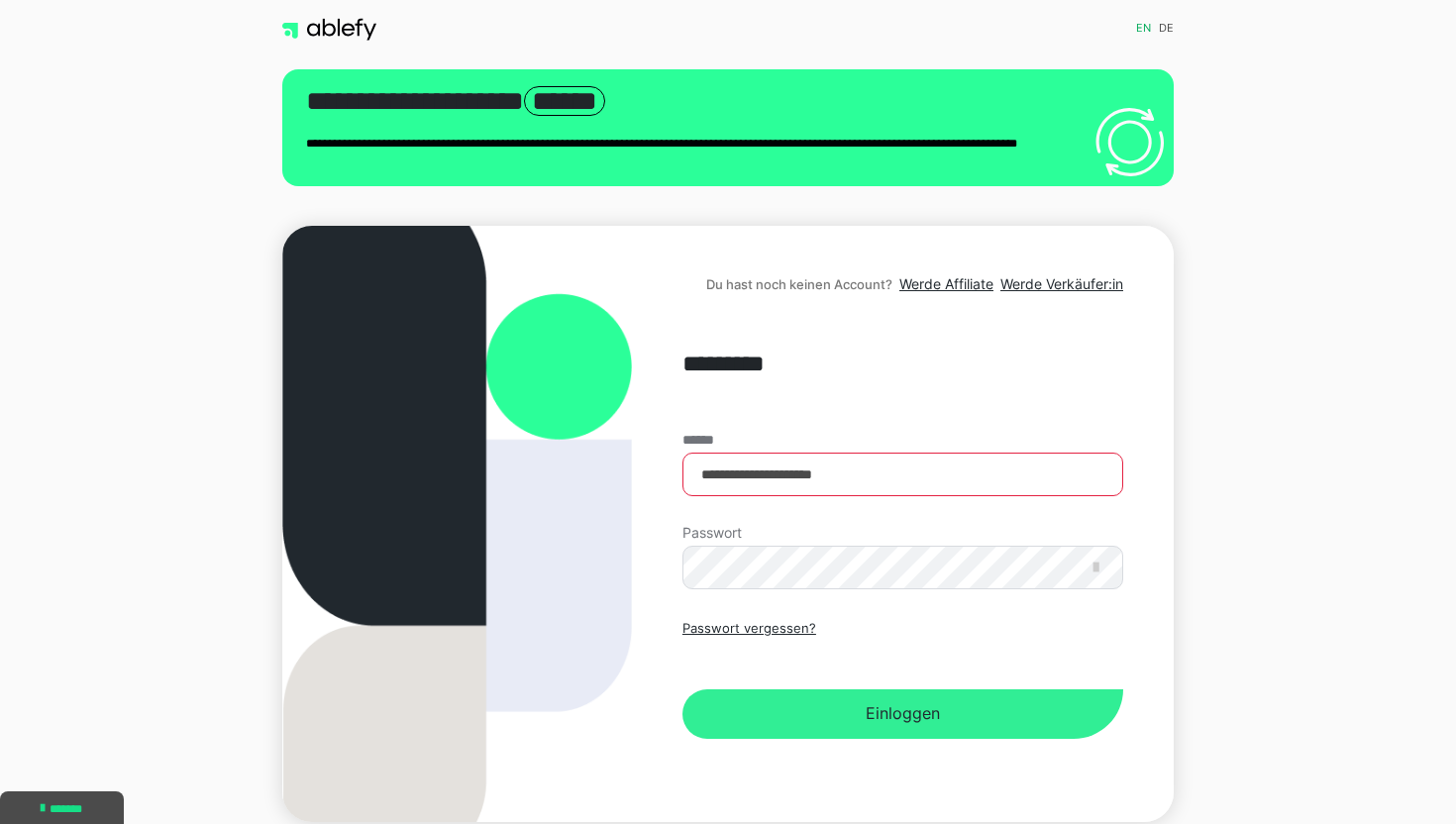 click on "Einloggen" at bounding box center (902, 714) 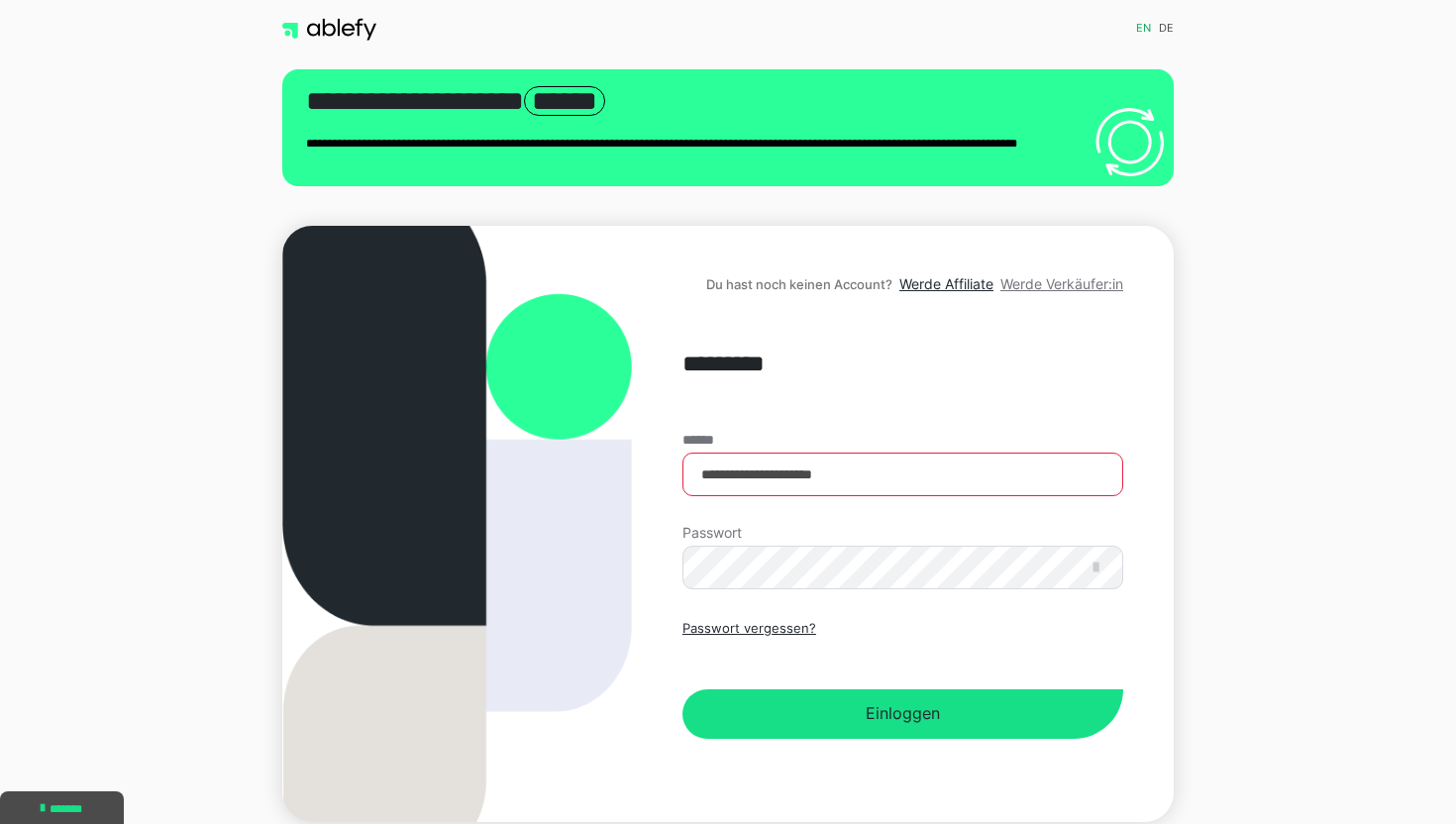 click on "Werde Verkäufer:in" at bounding box center (1062, 283) 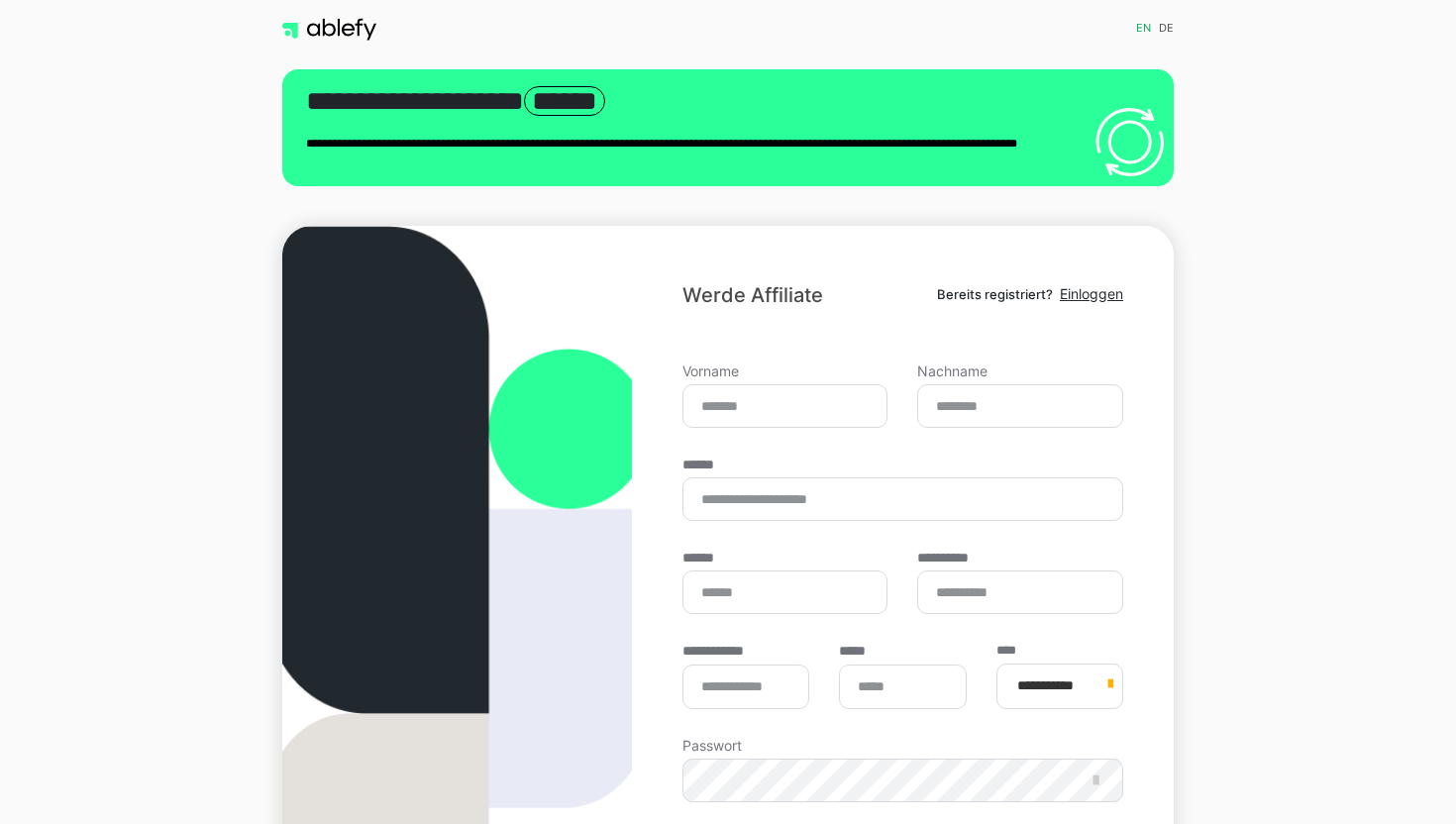 scroll, scrollTop: 0, scrollLeft: 0, axis: both 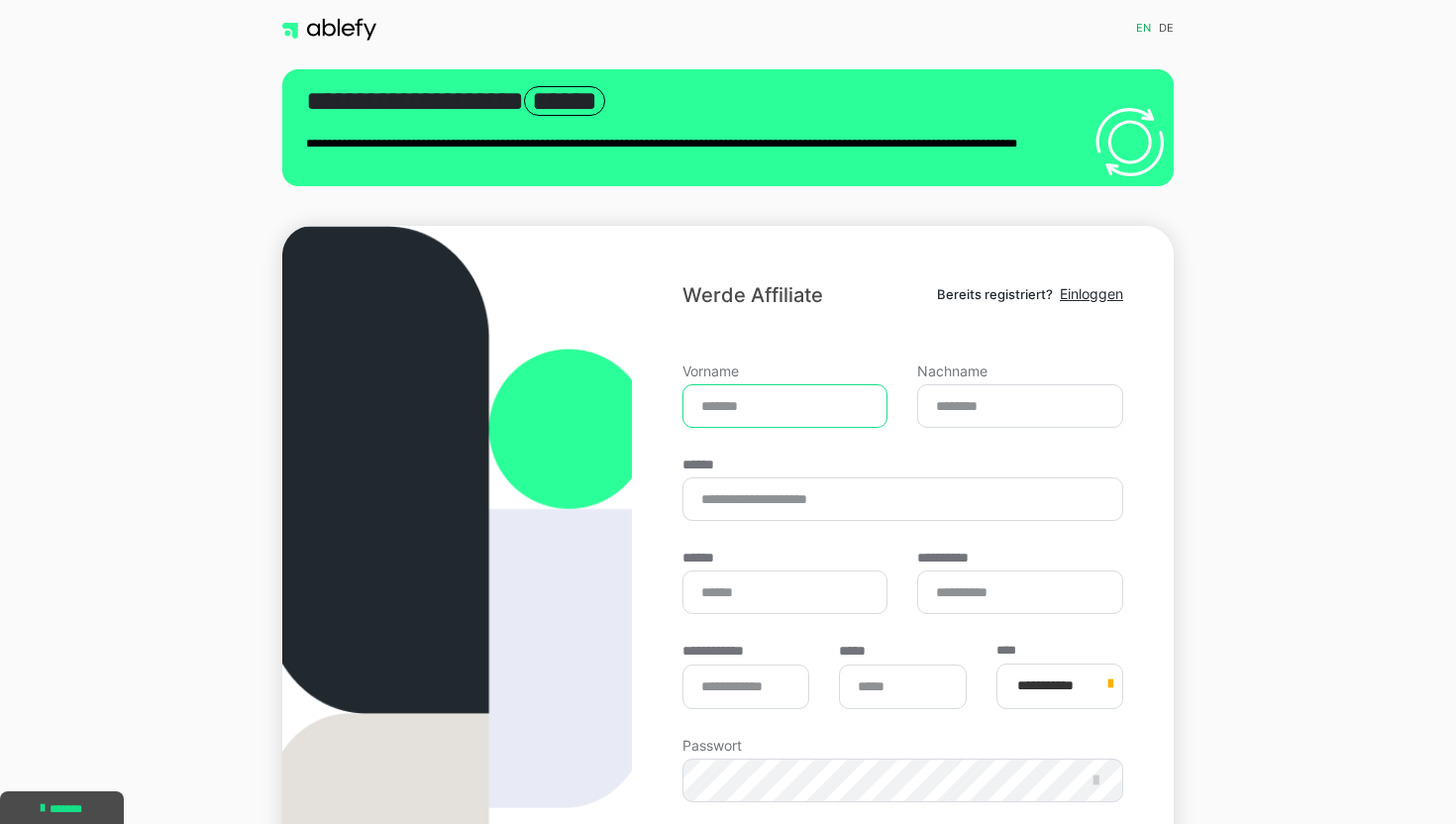 click on "Vorname" at bounding box center (785, 406) 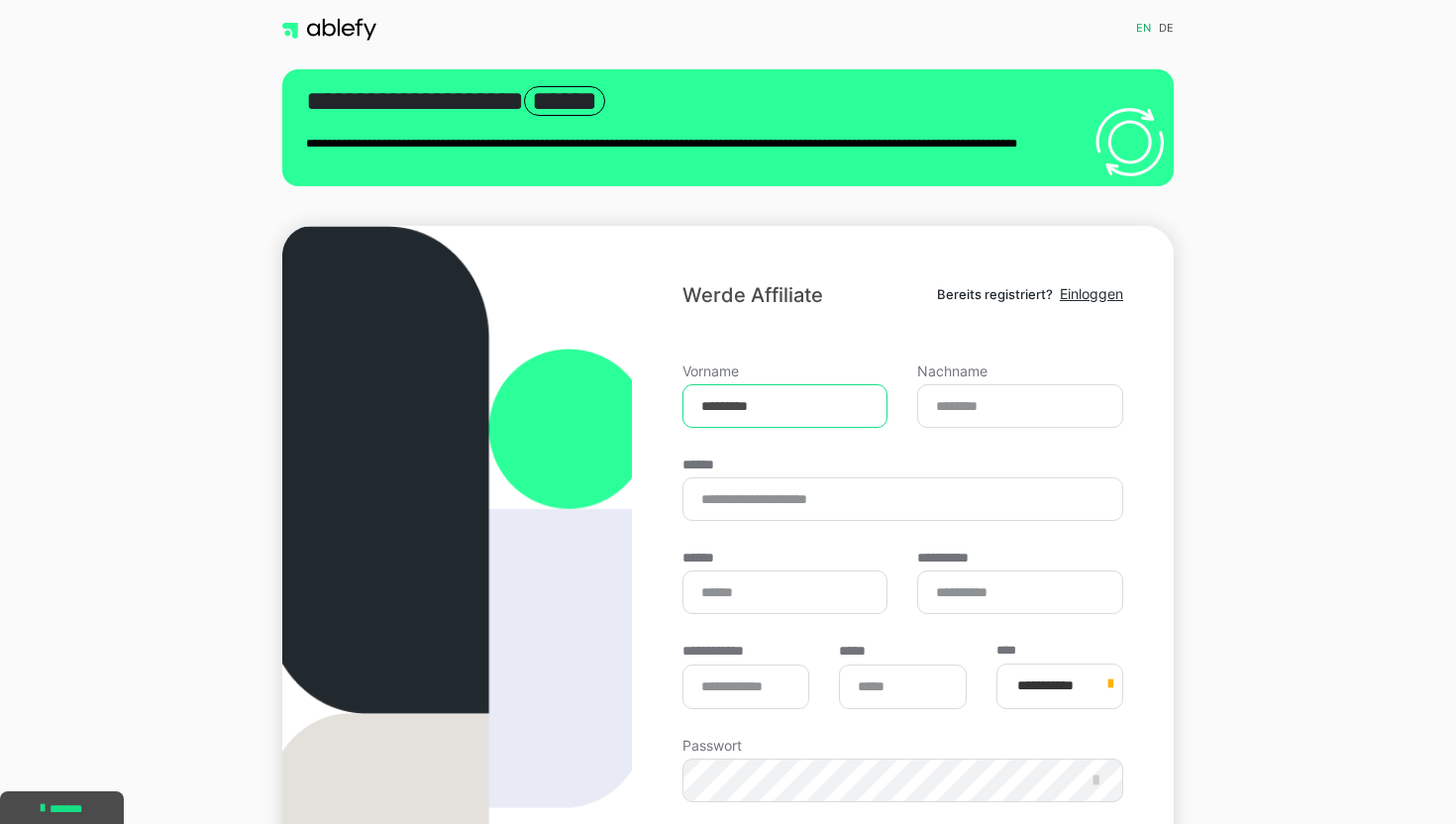 type on "*********" 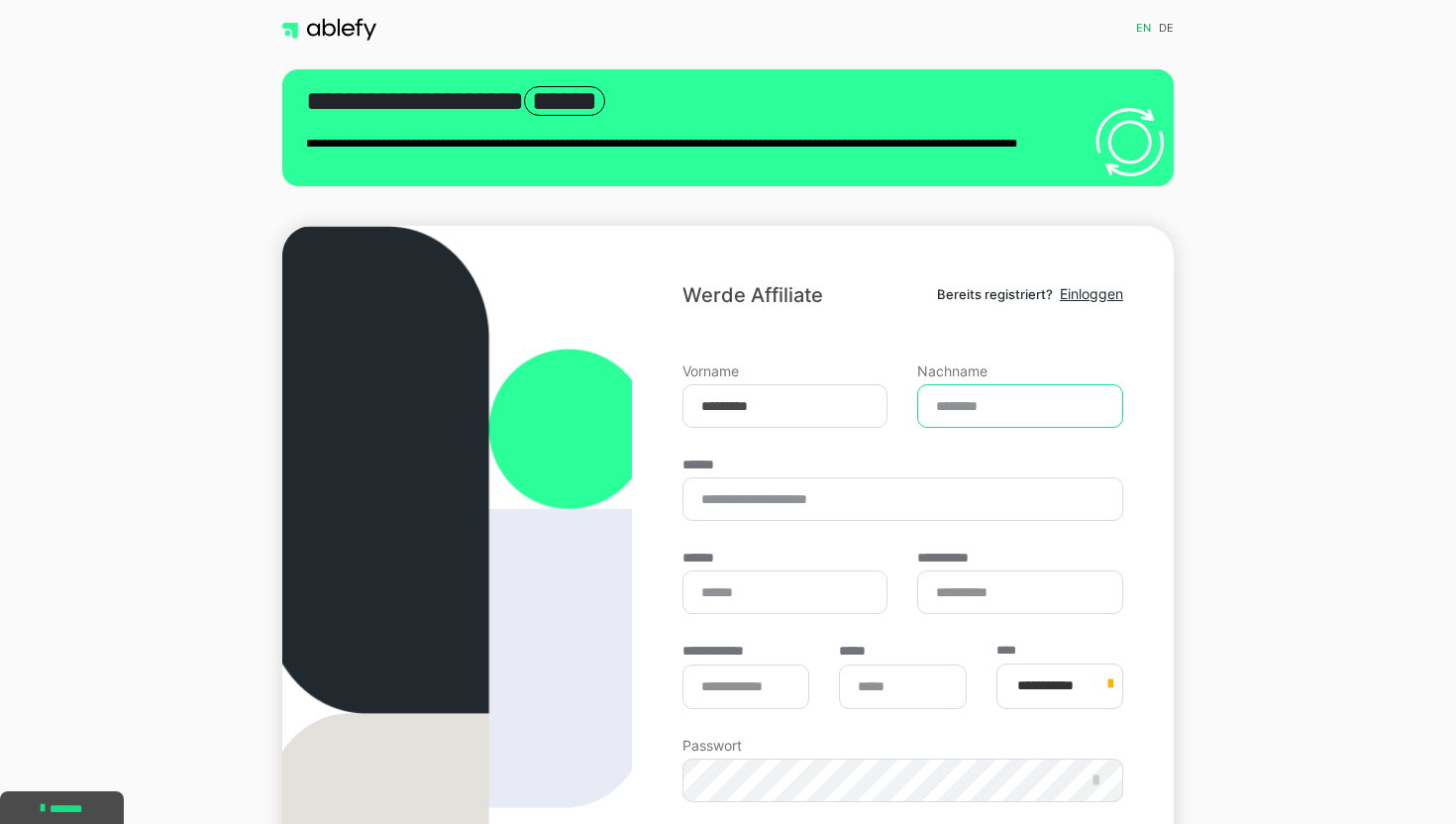 click on "Nachname" at bounding box center [1020, 406] 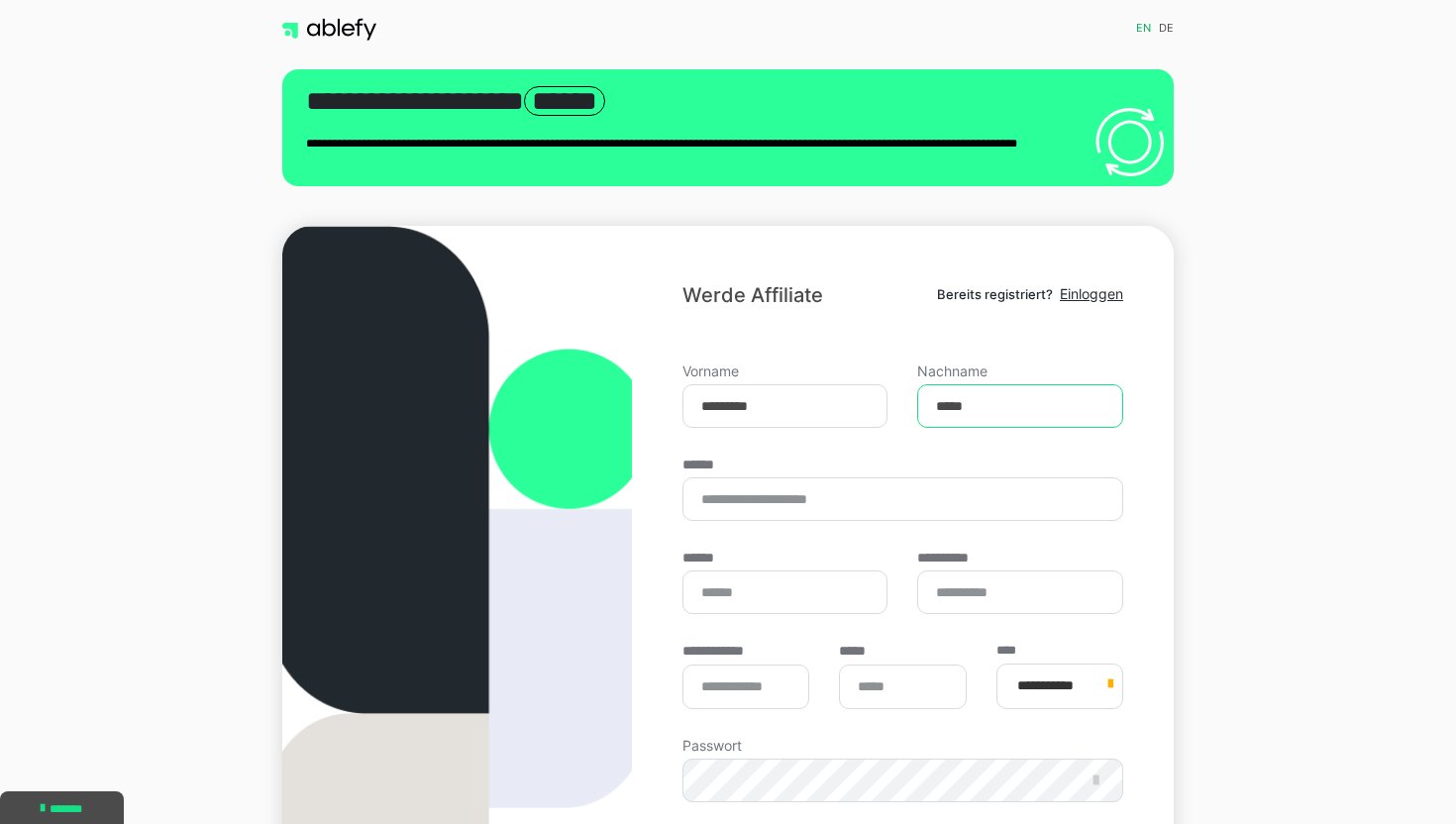 type on "*****" 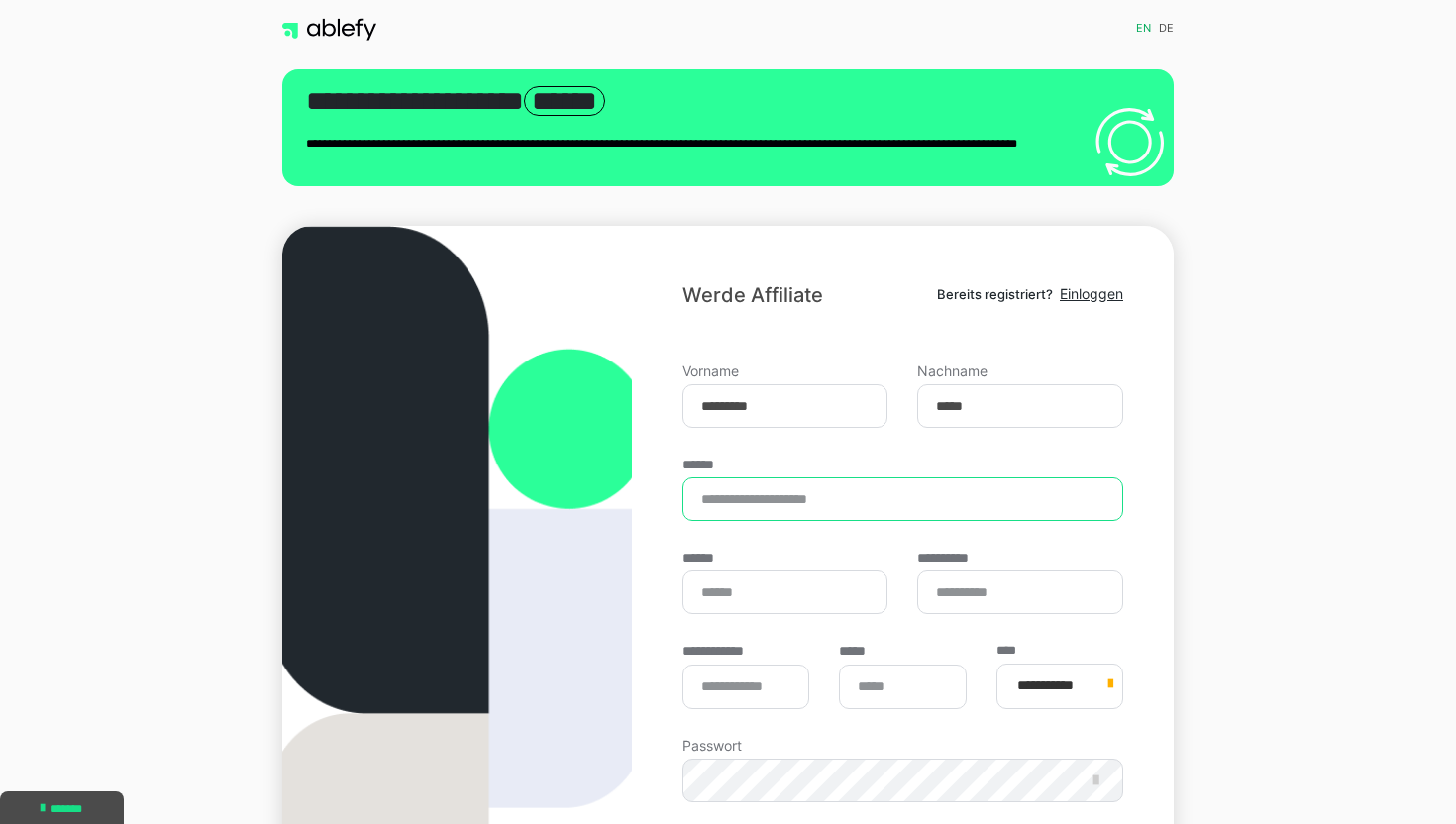 click on "******" at bounding box center (902, 499) 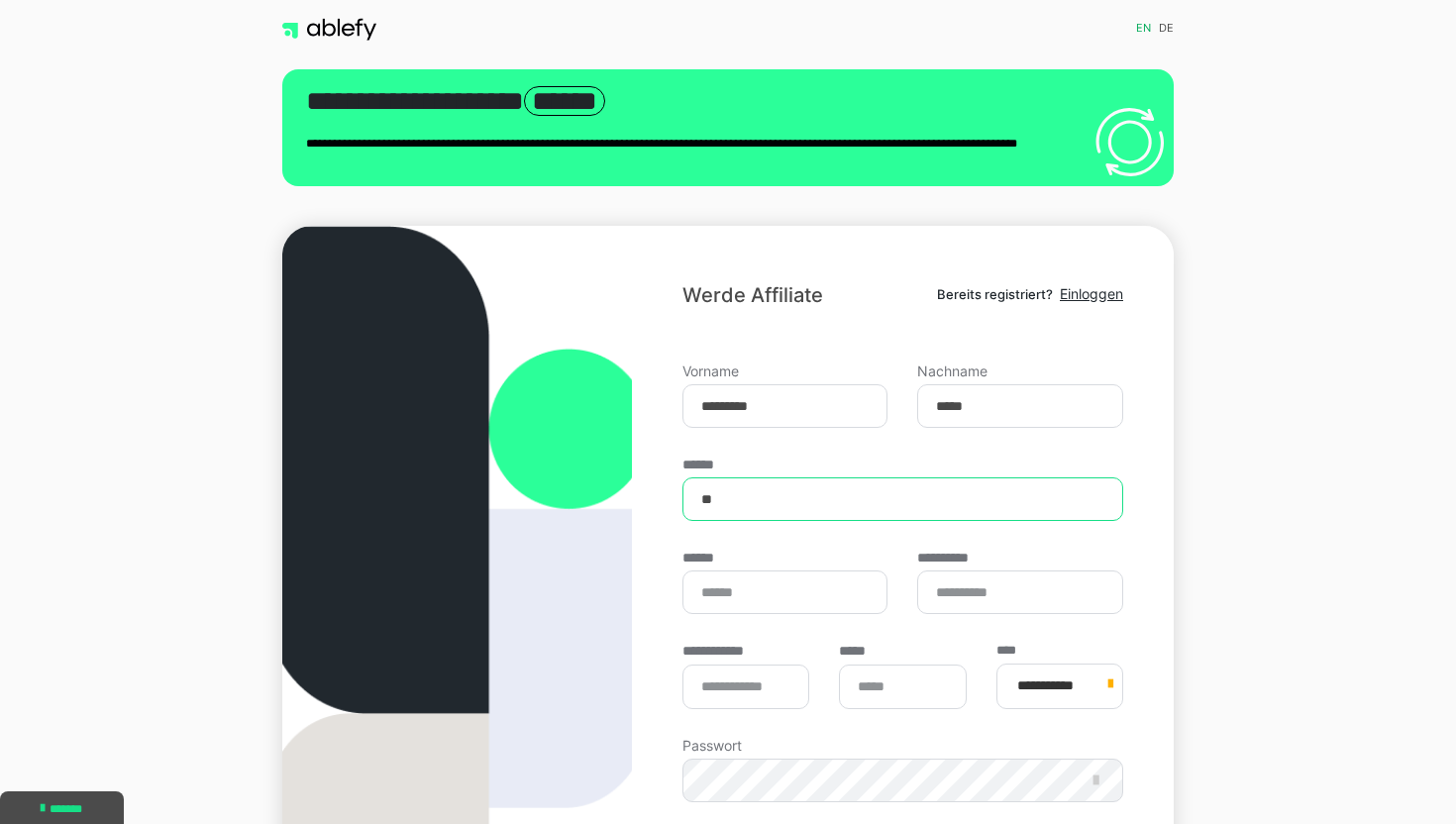 type on "*" 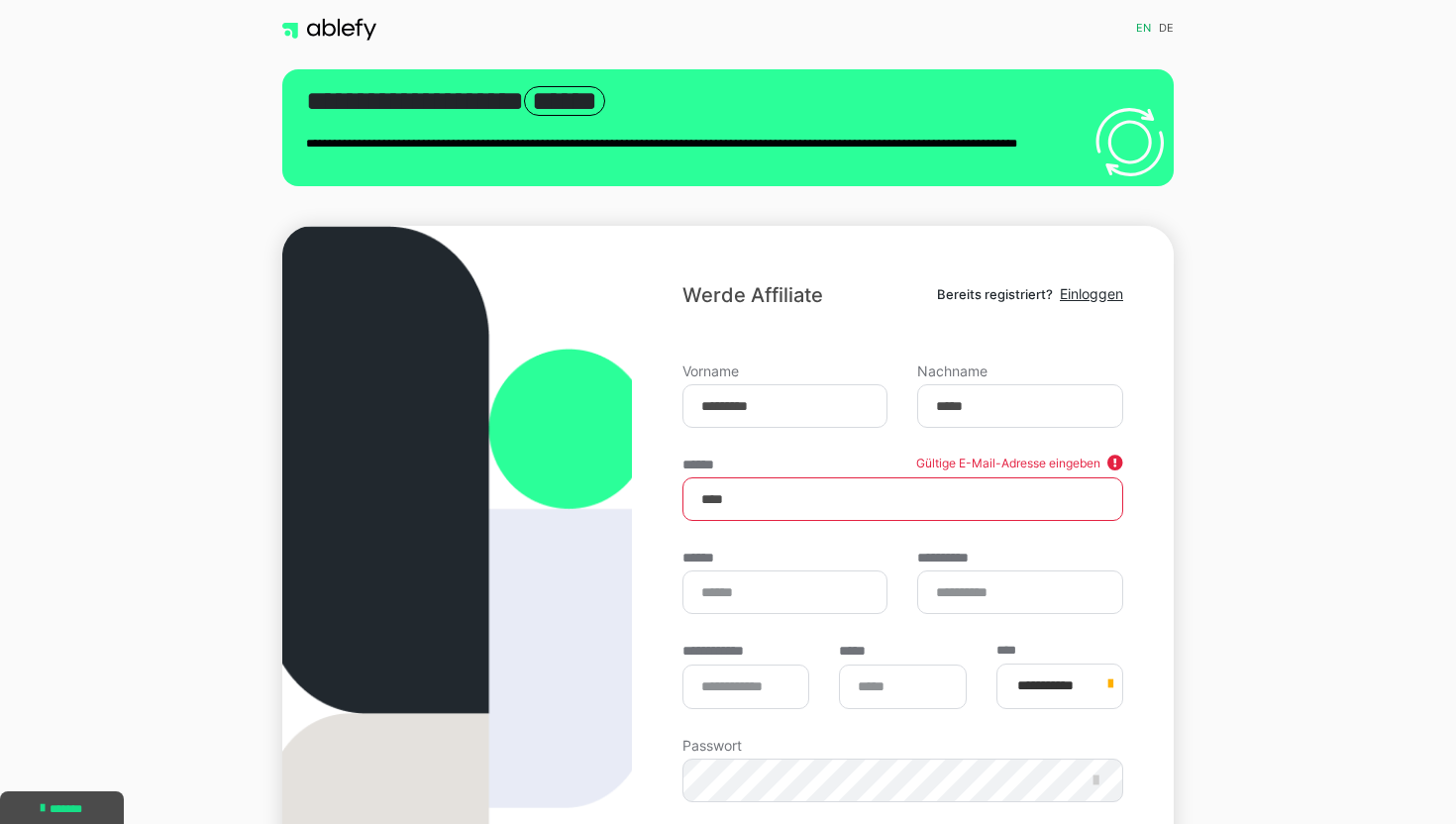 click on "****** Gültige E-Mail-Adresse eingeben ****" at bounding box center (902, 489) 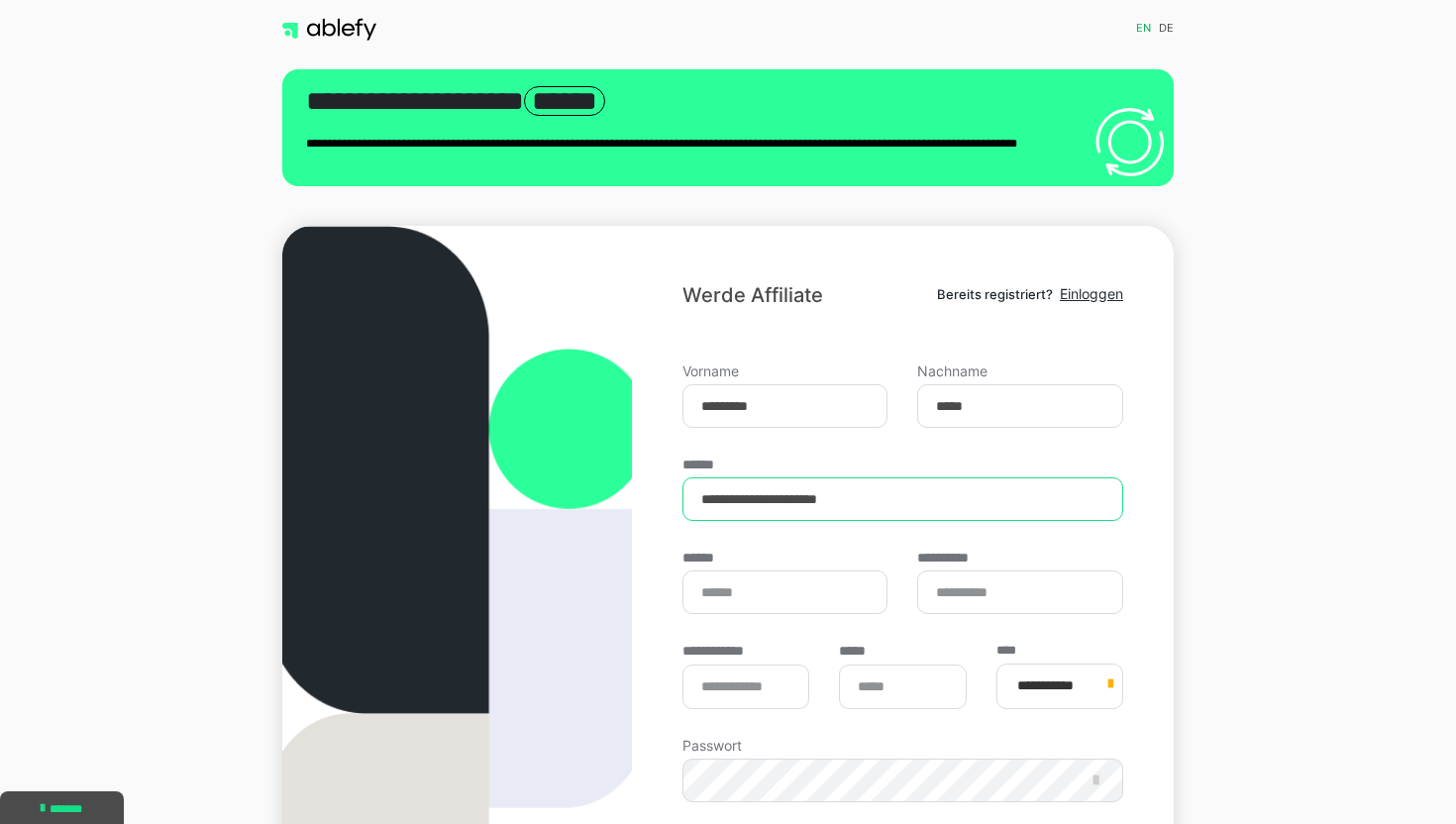 type on "**********" 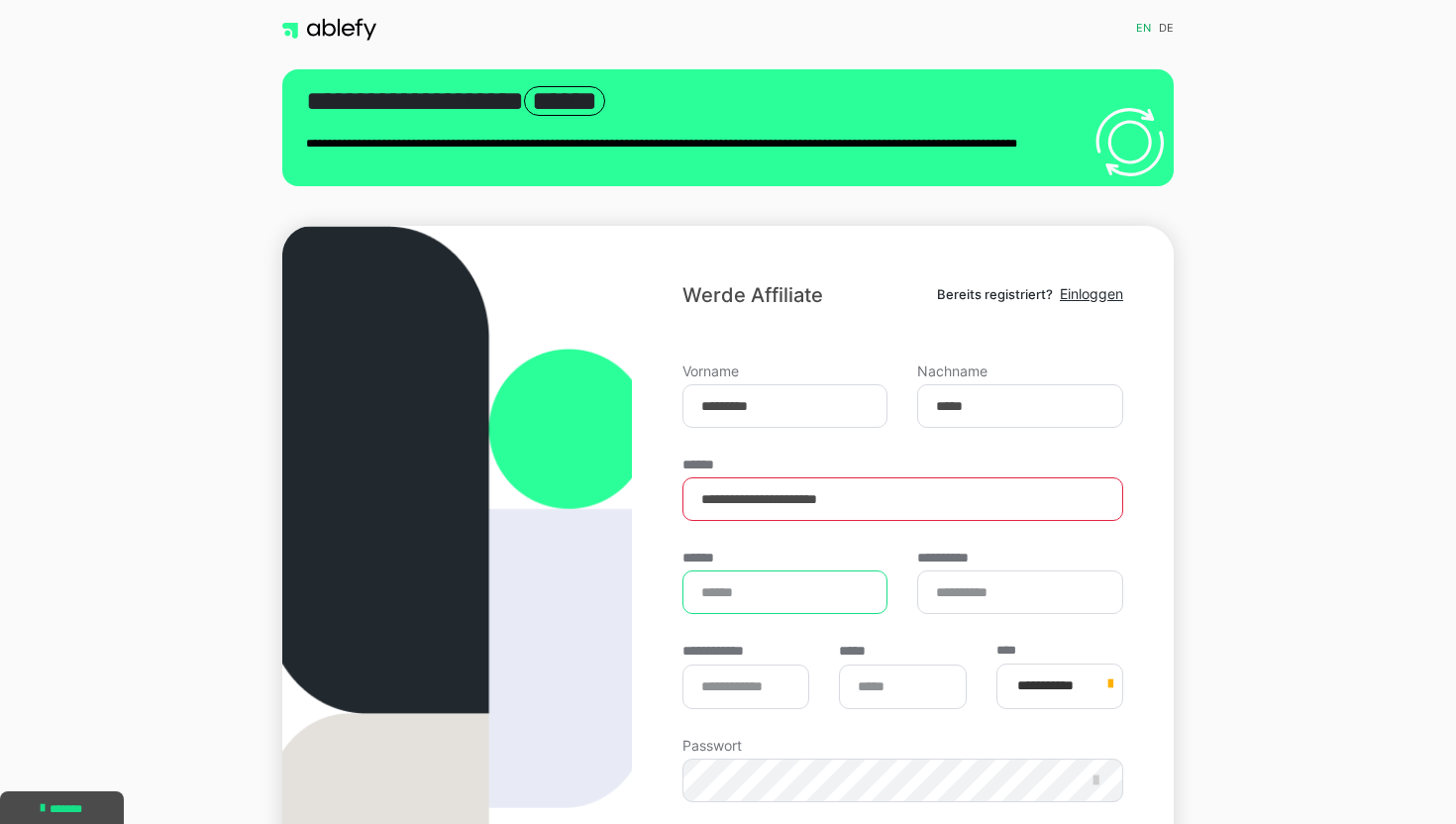 click on "******" at bounding box center (785, 592) 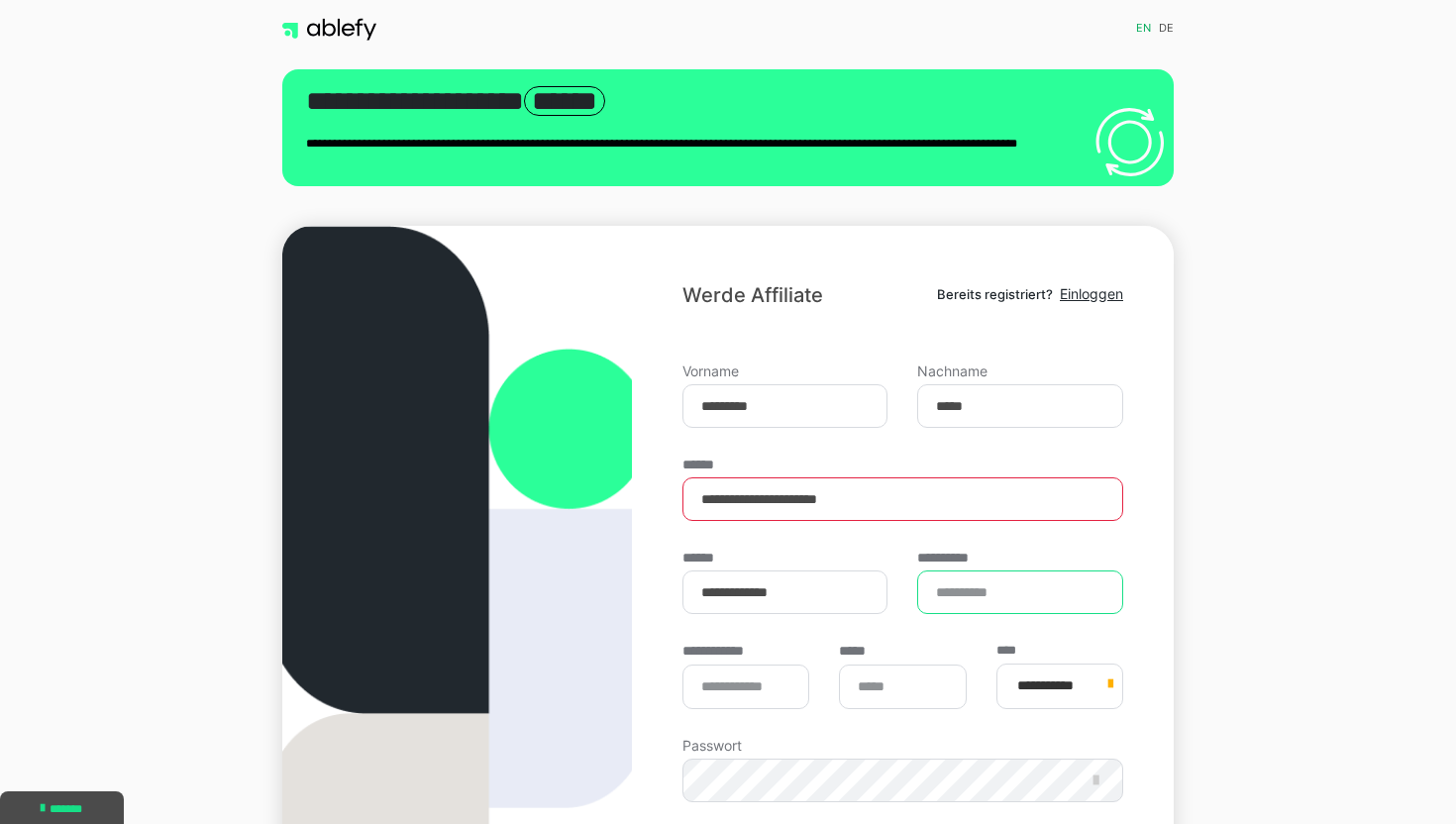 type on "**********" 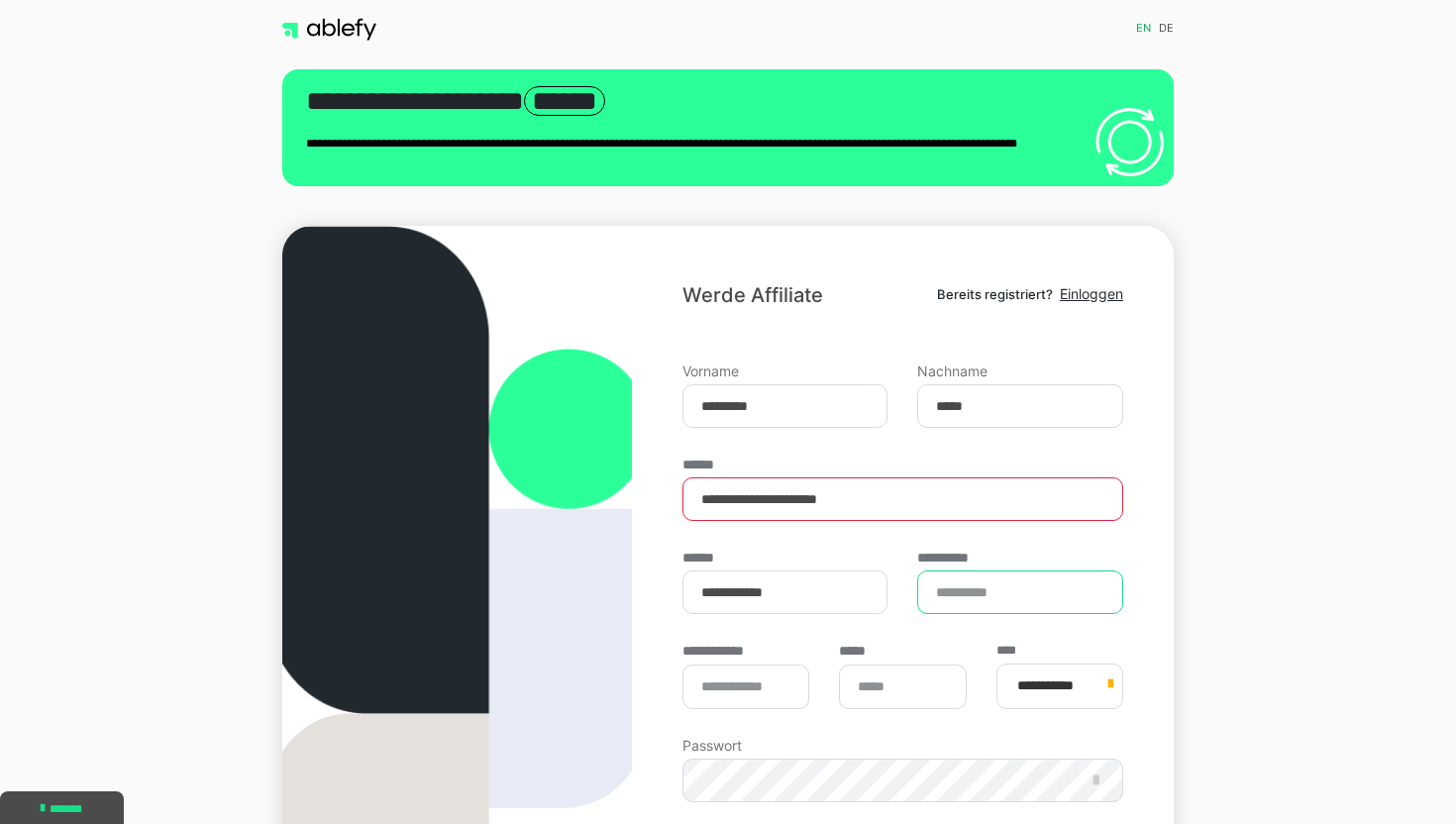 click on "**********" at bounding box center [1020, 592] 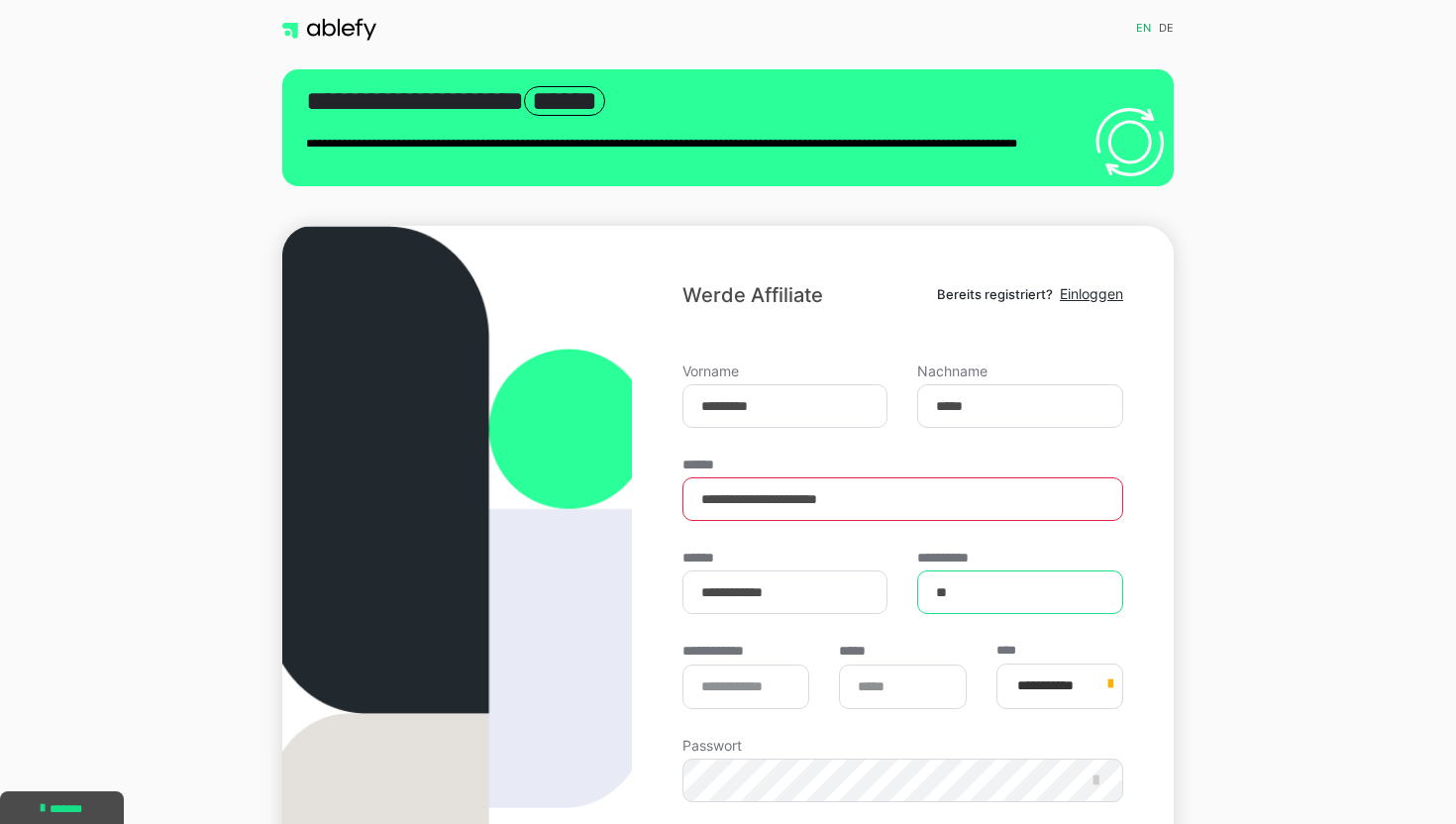 type on "**" 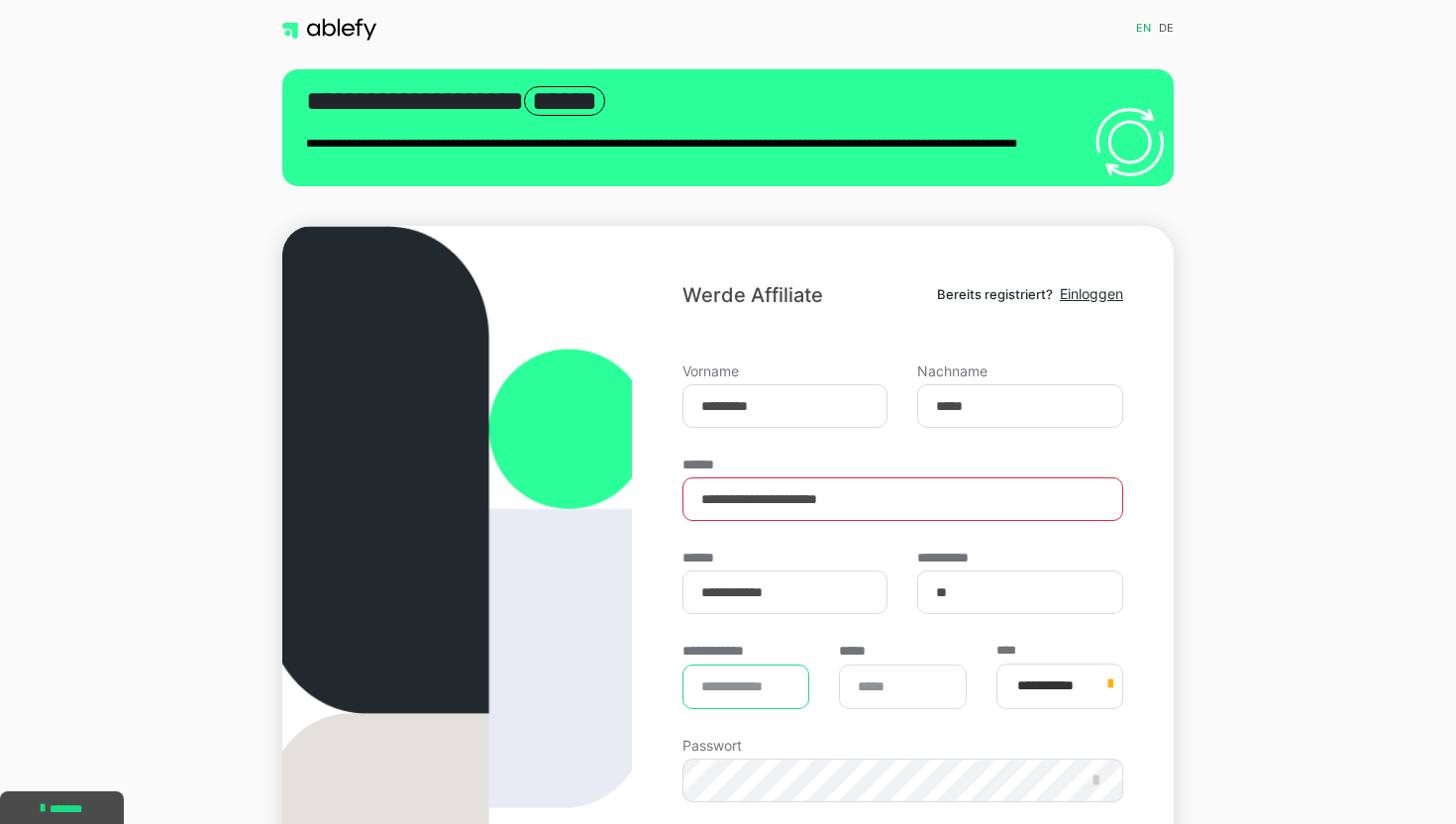 click on "**********" at bounding box center (746, 686) 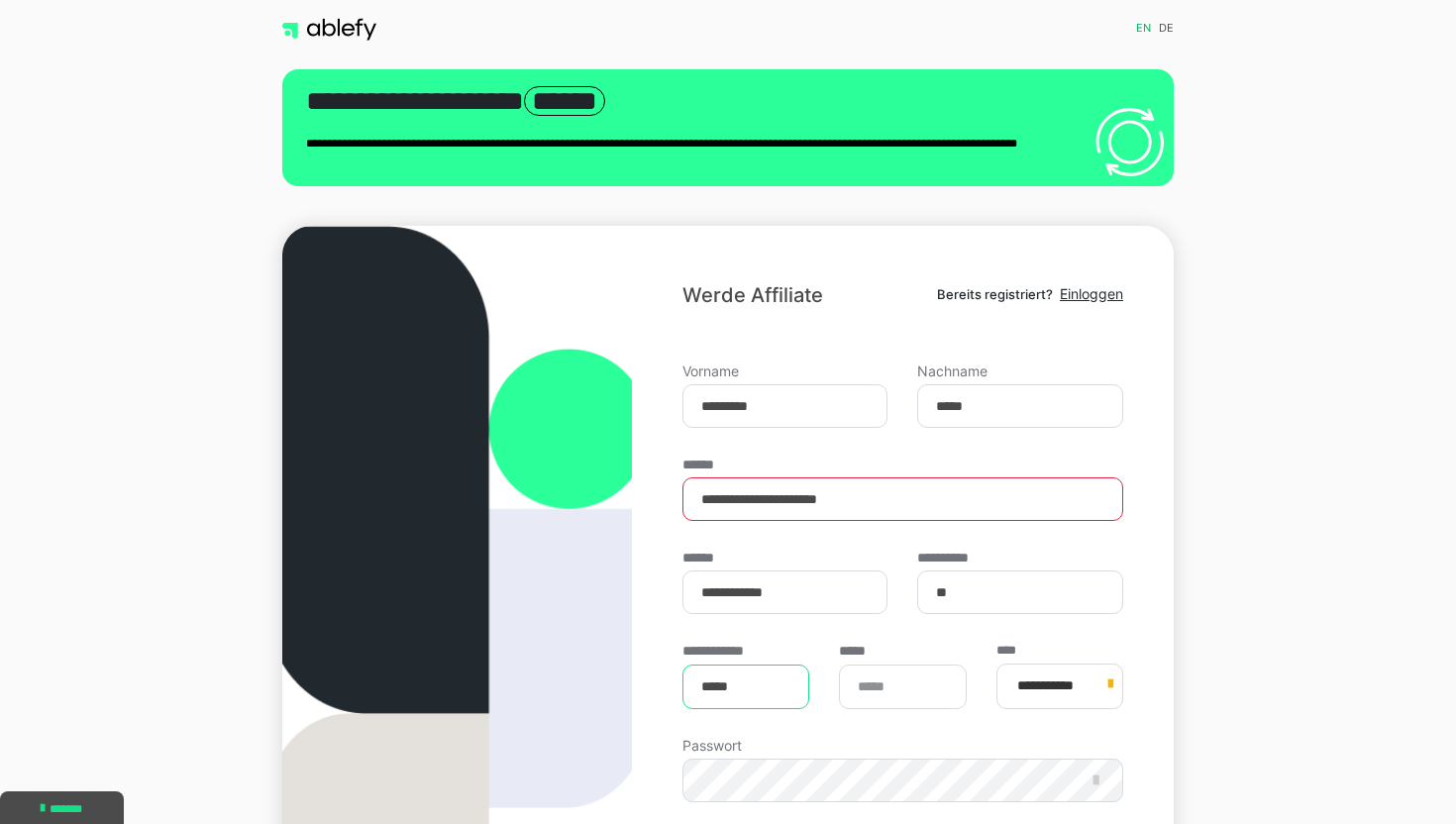 type on "*****" 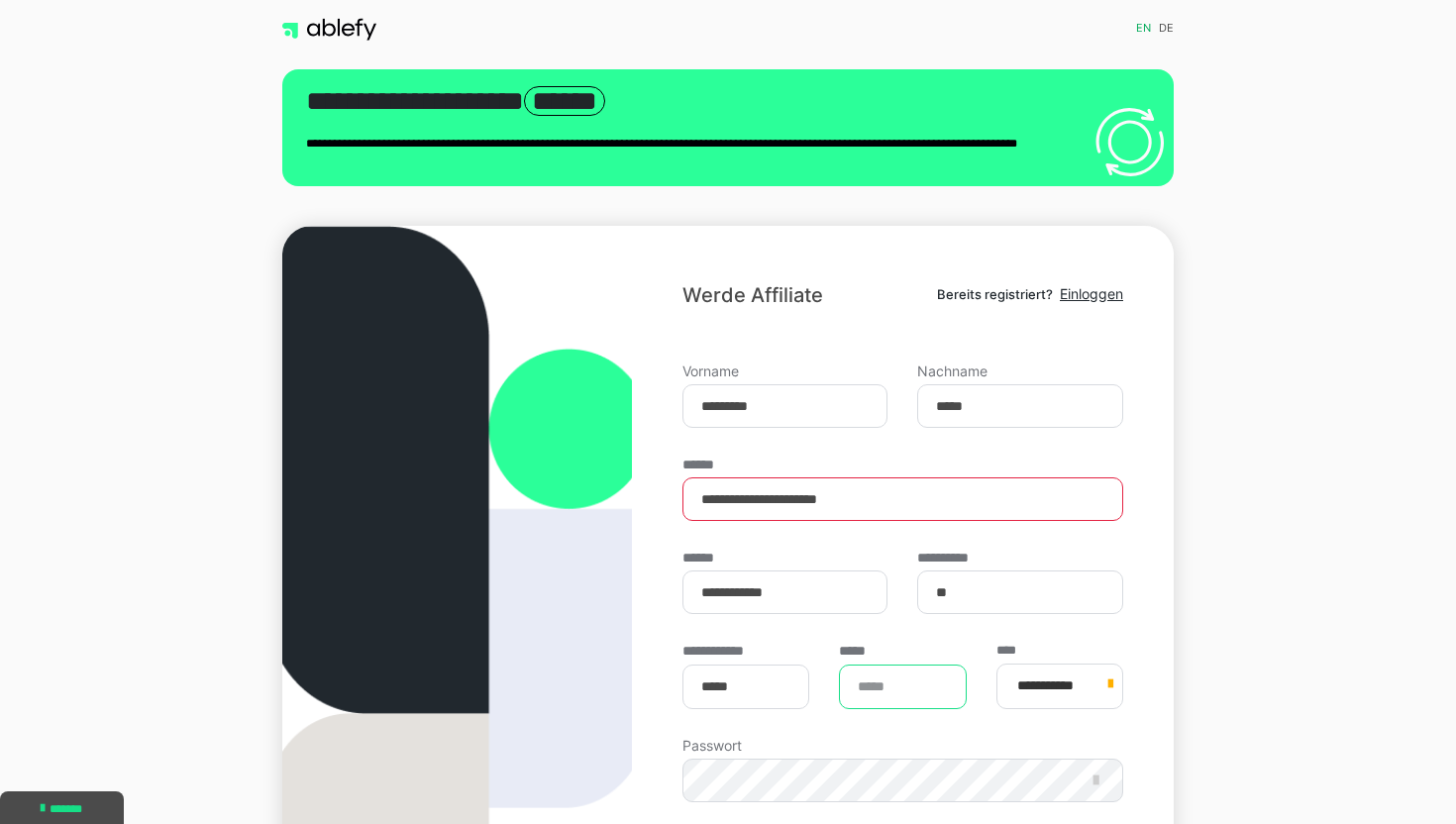 click on "*****" at bounding box center [902, 686] 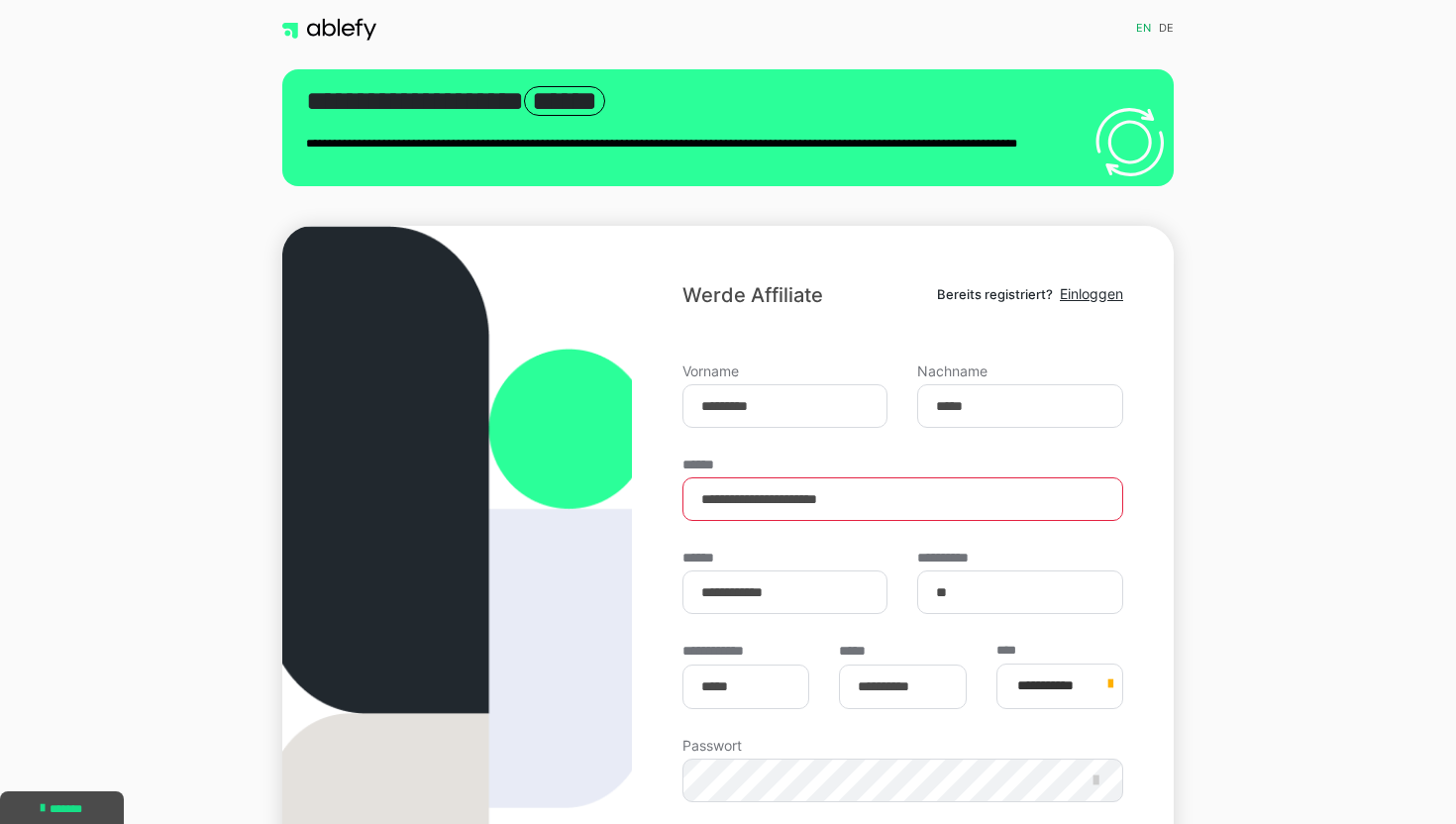 type on "*********" 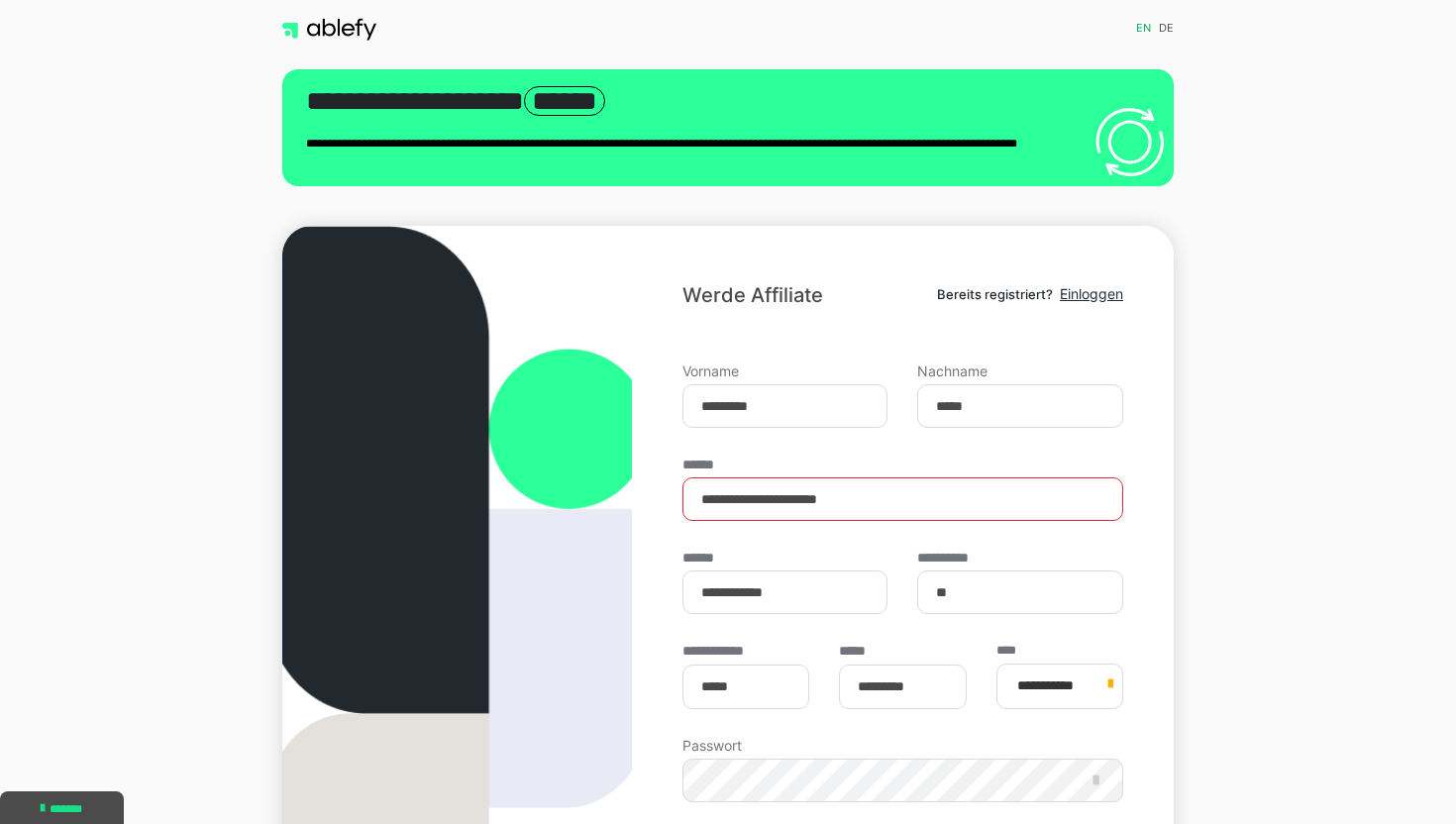 click on "Passwort" at bounding box center [902, 771] 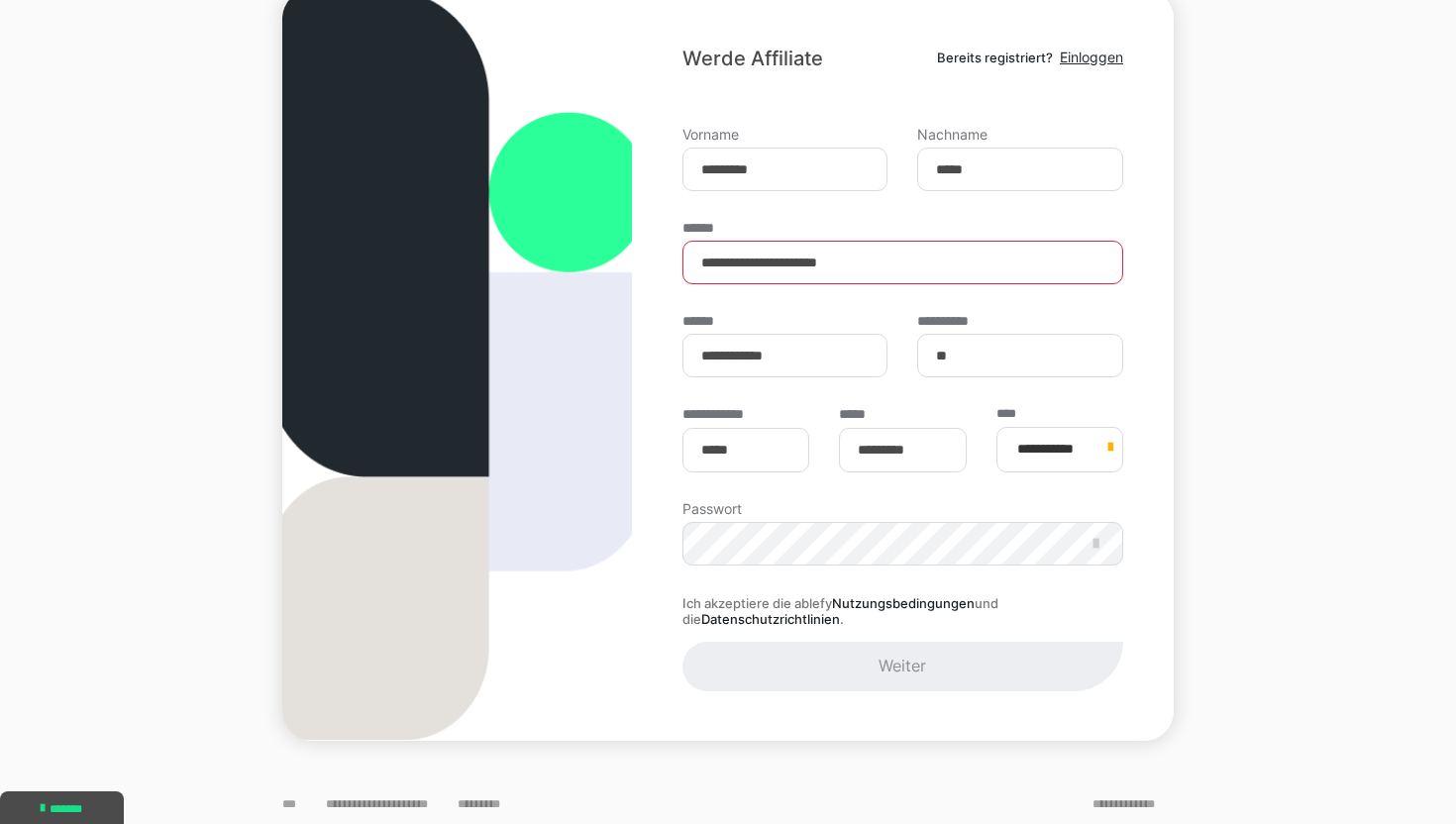 scroll, scrollTop: 240, scrollLeft: 0, axis: vertical 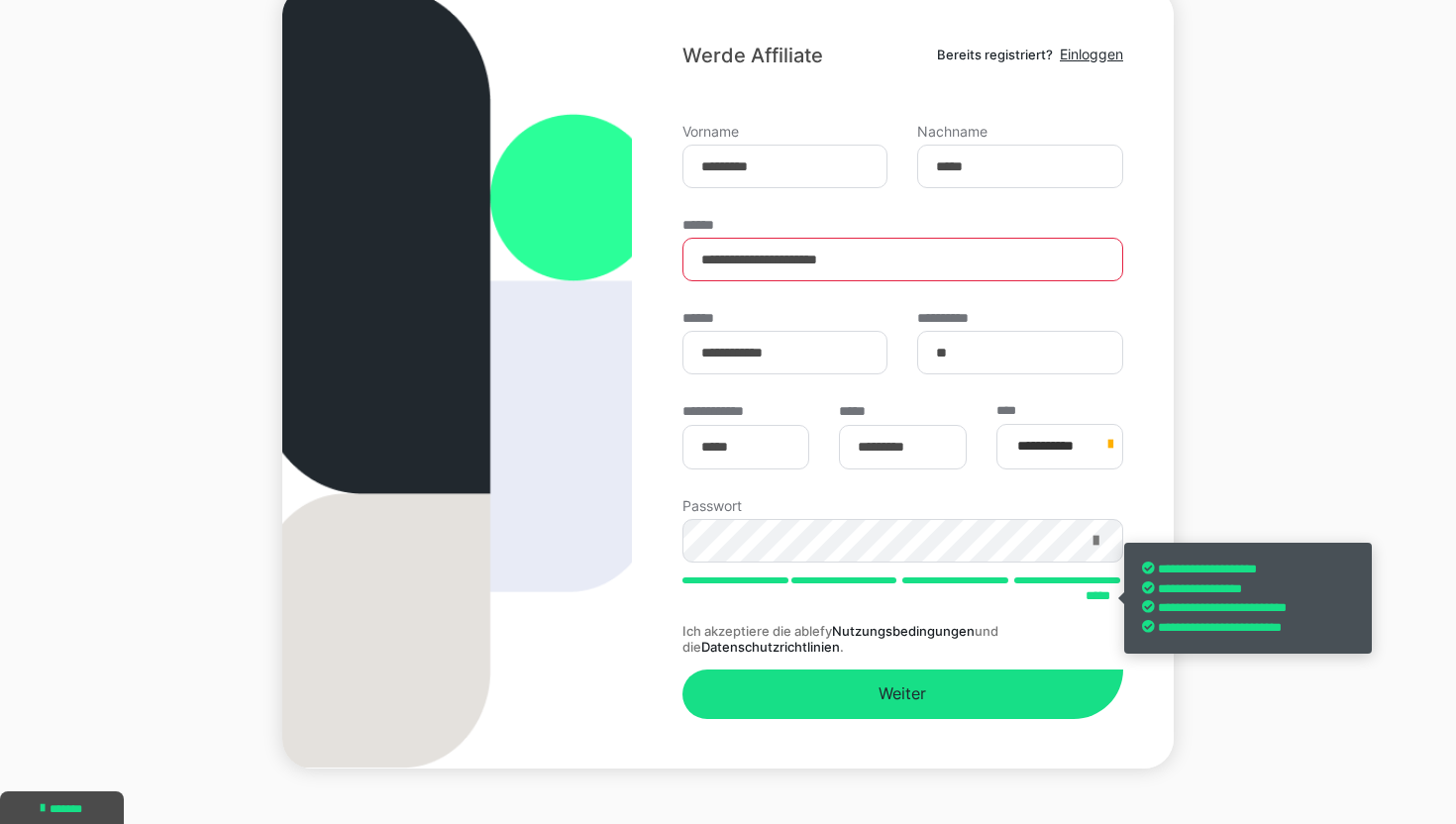 click at bounding box center [1095, 541] 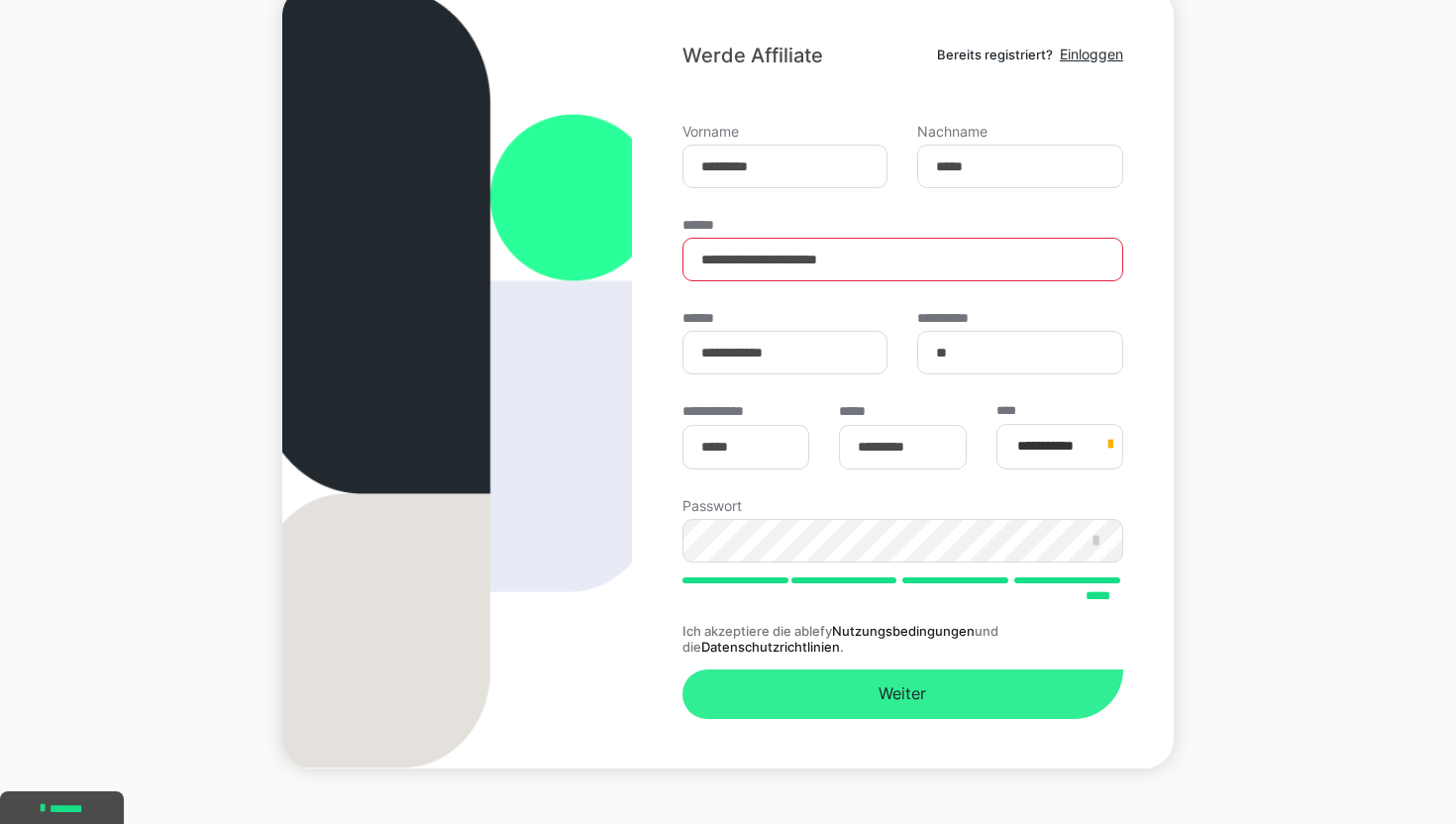 click on "Weiter" at bounding box center [902, 694] 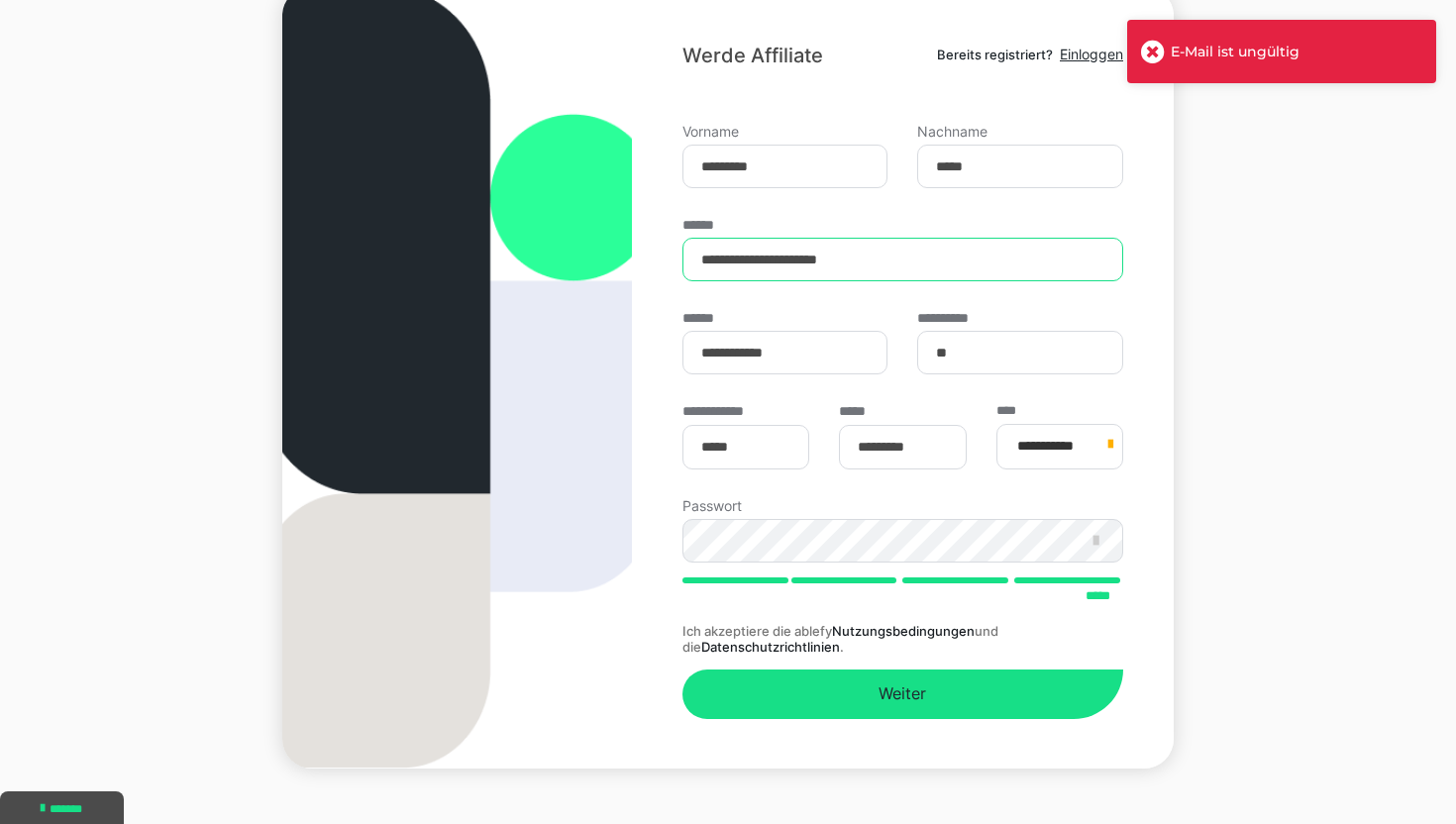 click on "**********" at bounding box center [902, 259] 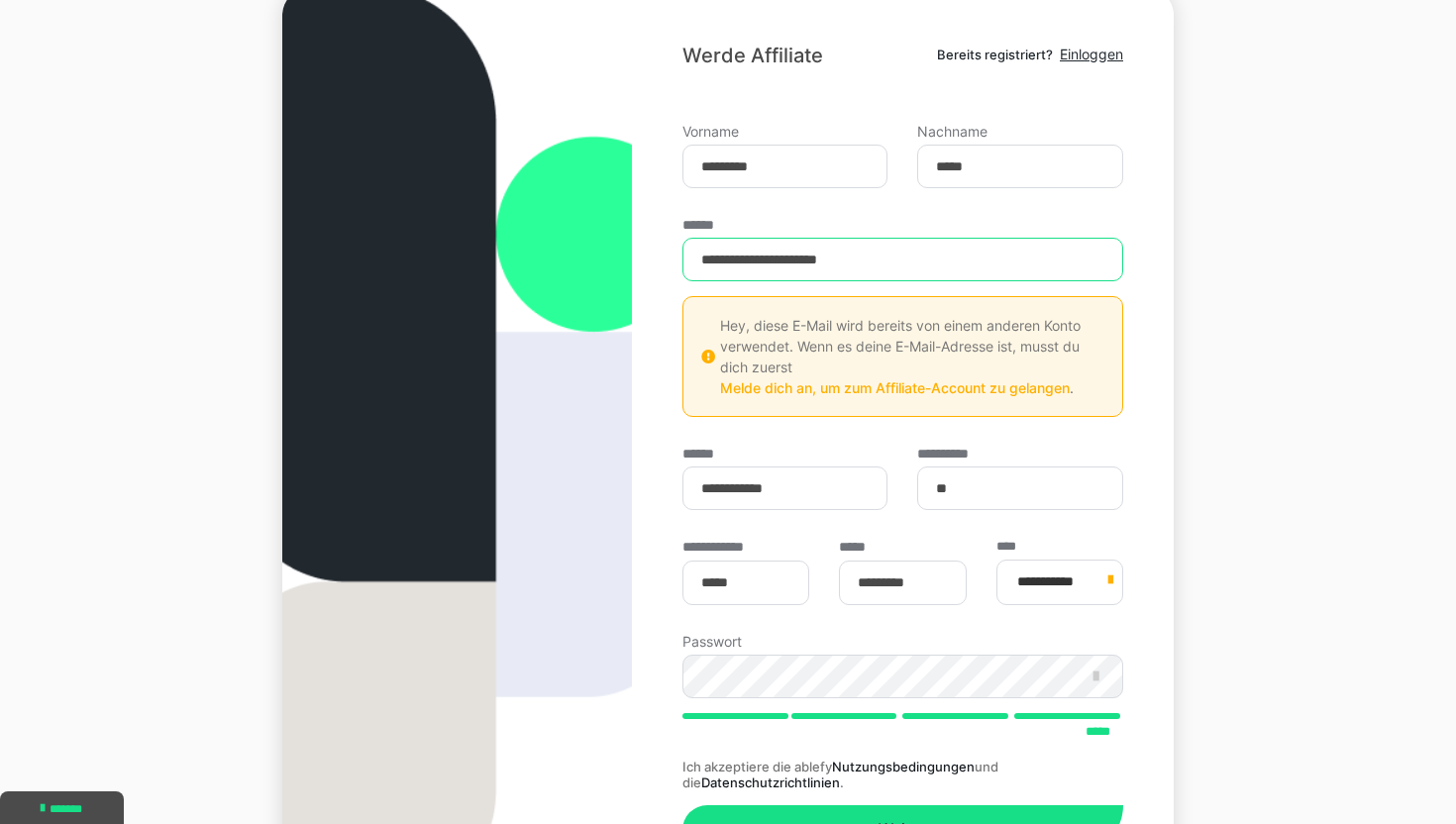 type on "**********" 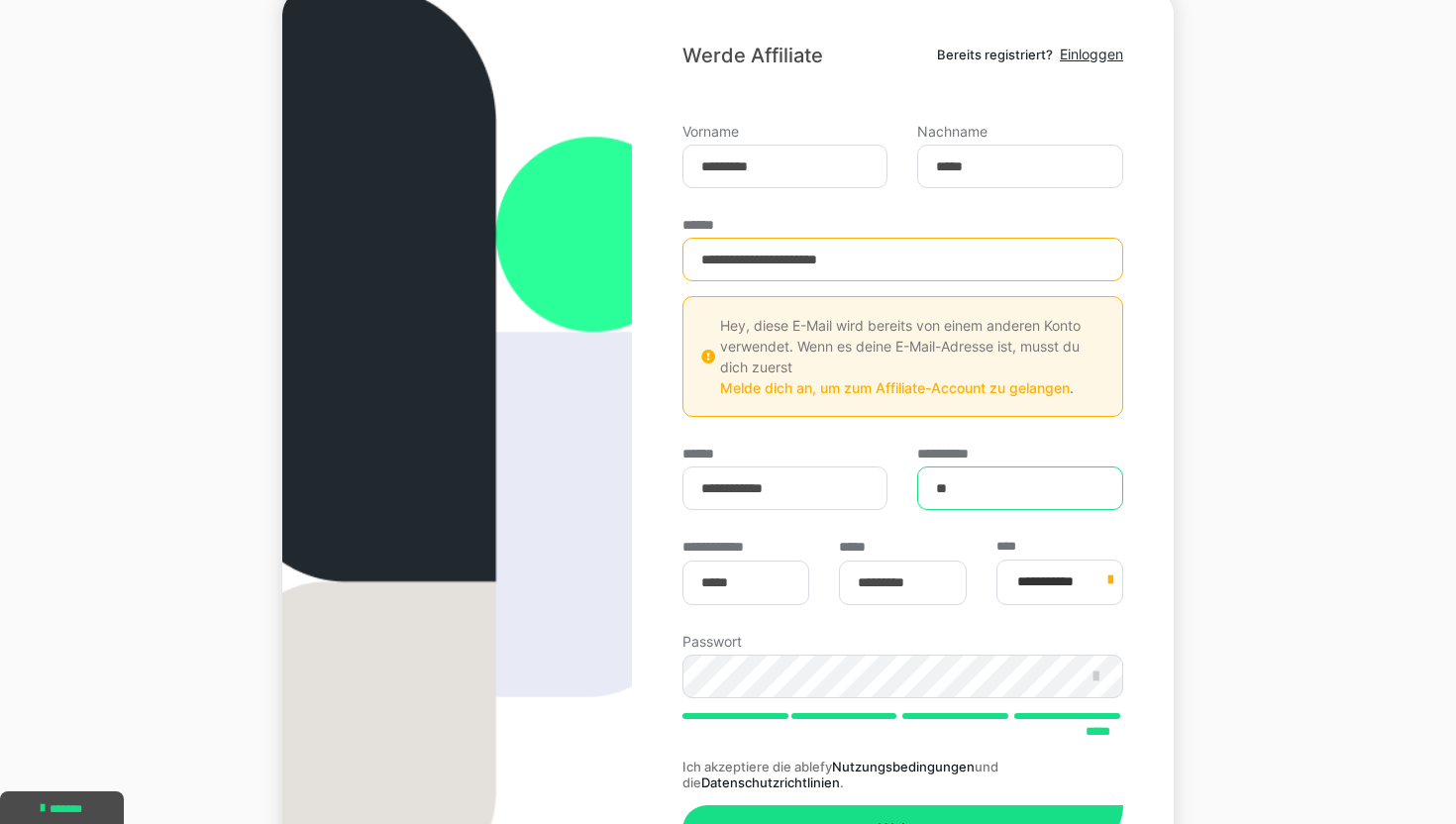 click on "**" at bounding box center [1020, 488] 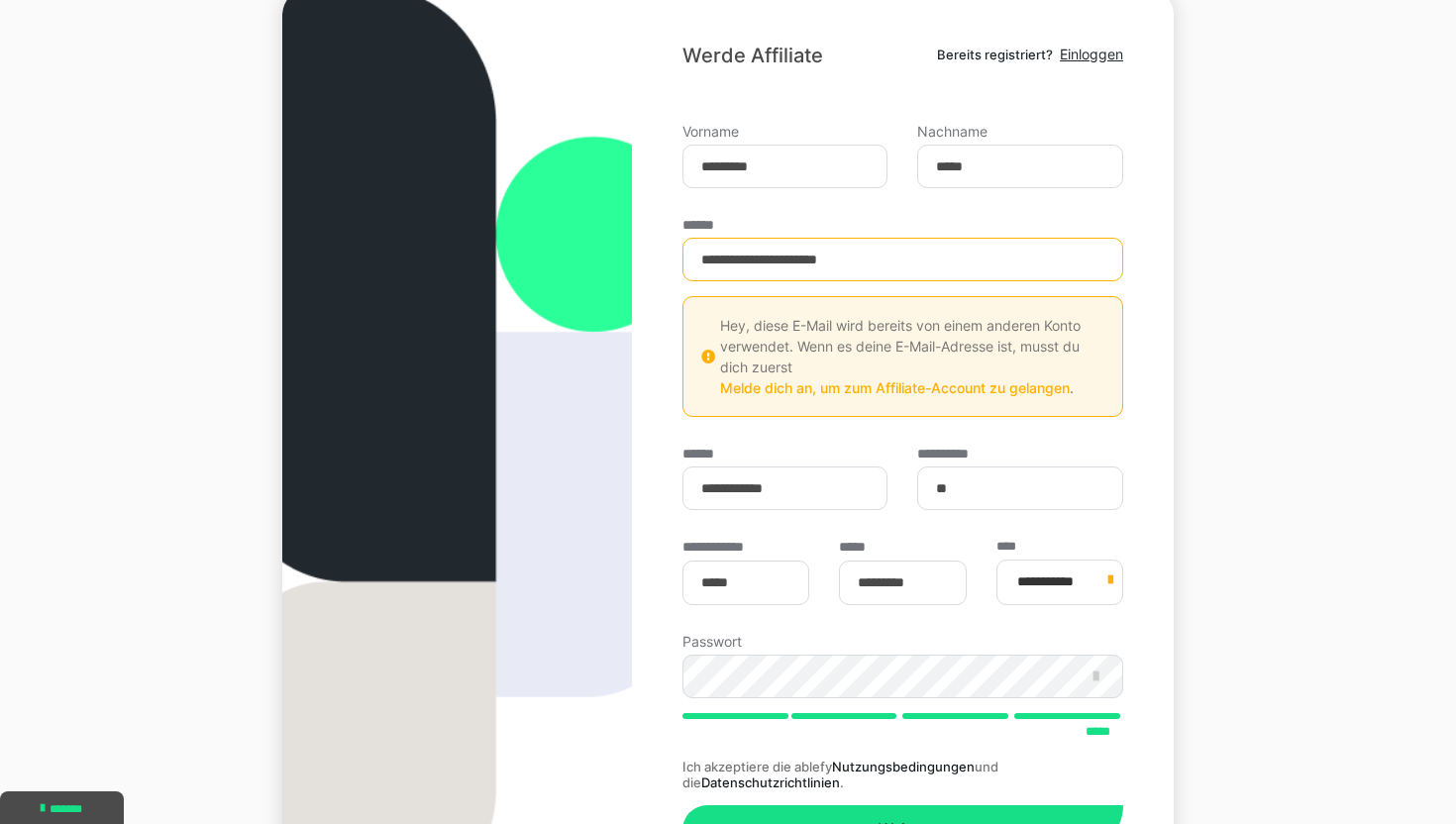 click on "**********" at bounding box center [902, 489] 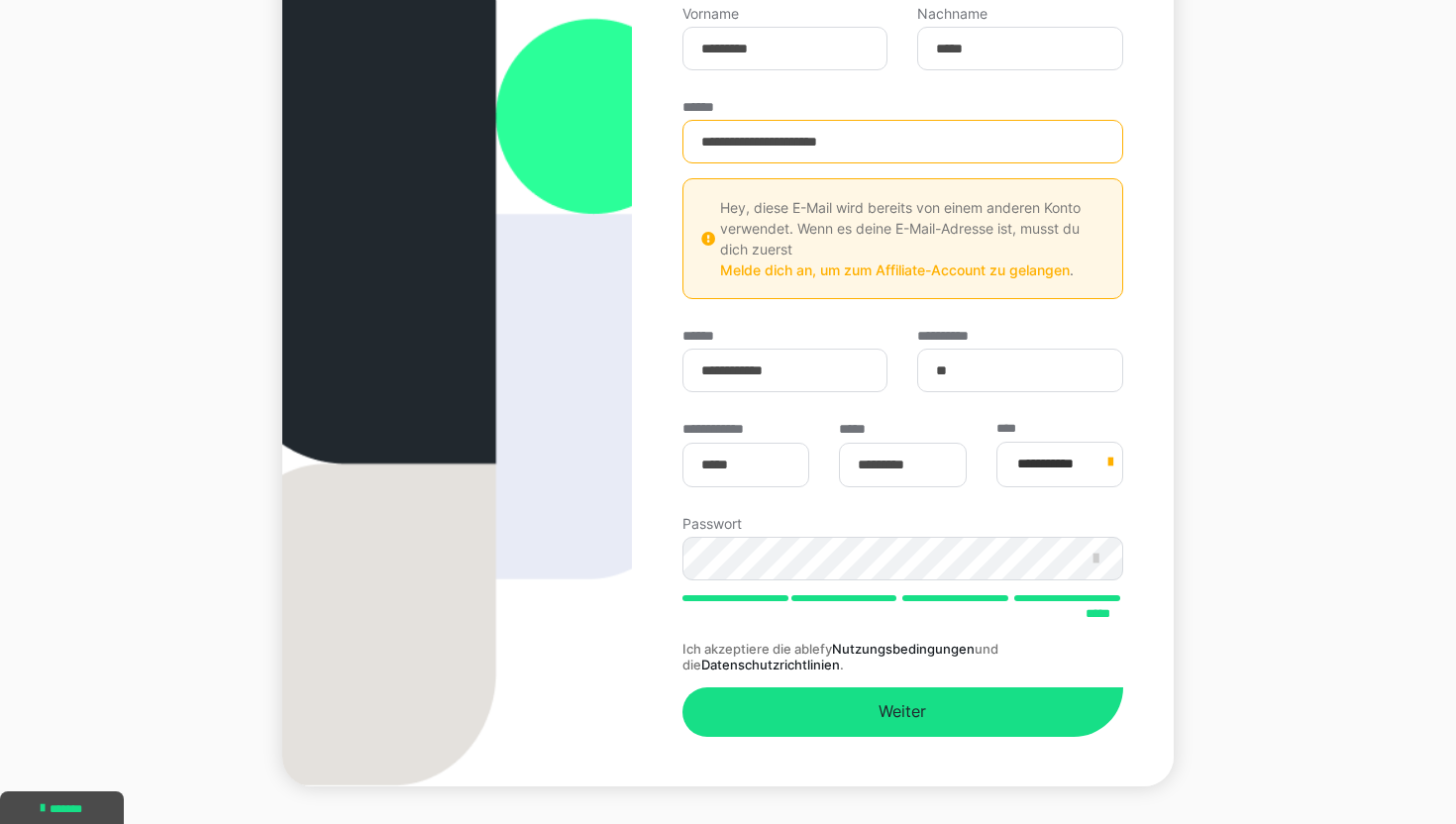 scroll, scrollTop: 359, scrollLeft: 0, axis: vertical 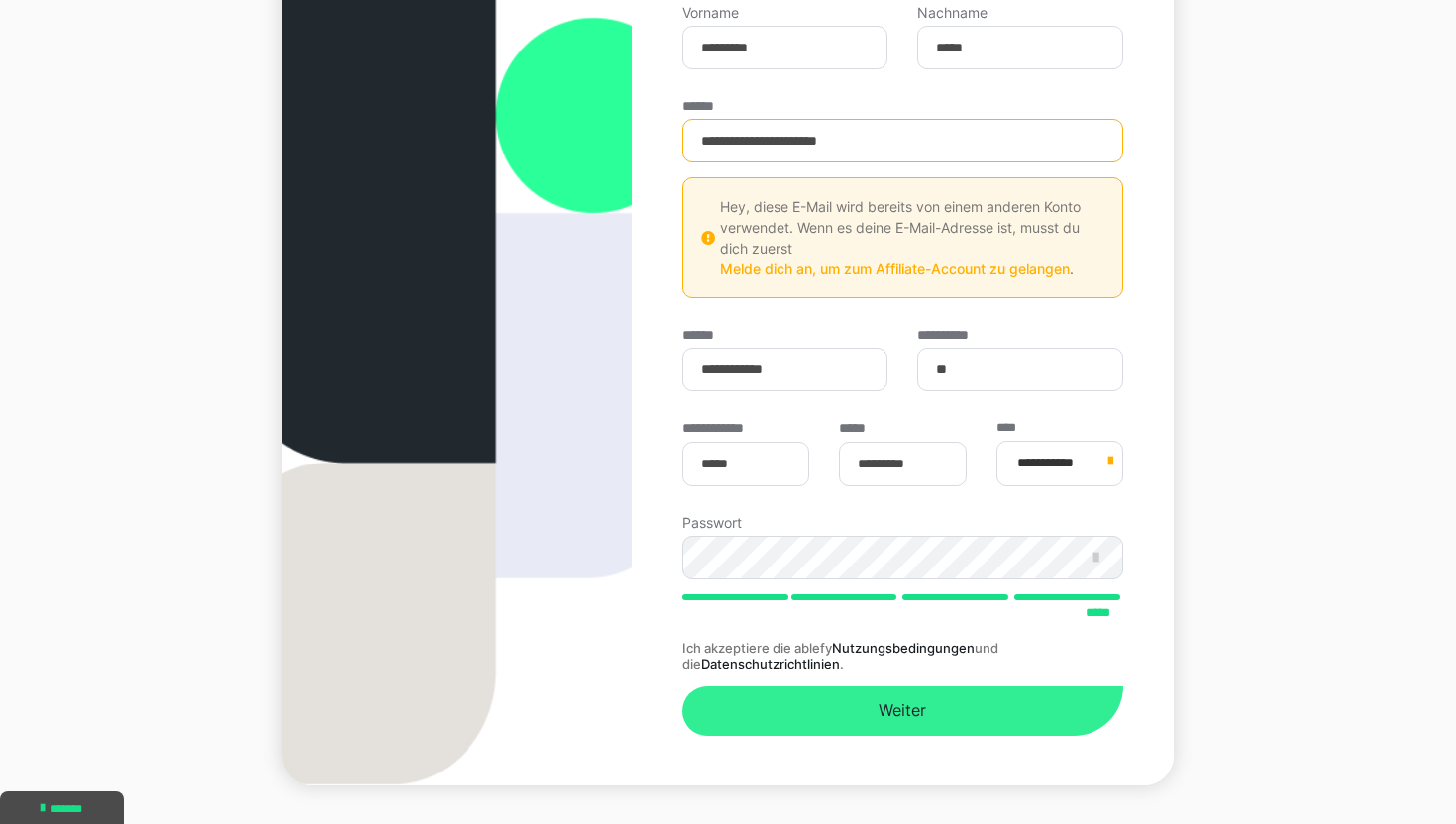 click on "Weiter" at bounding box center (902, 711) 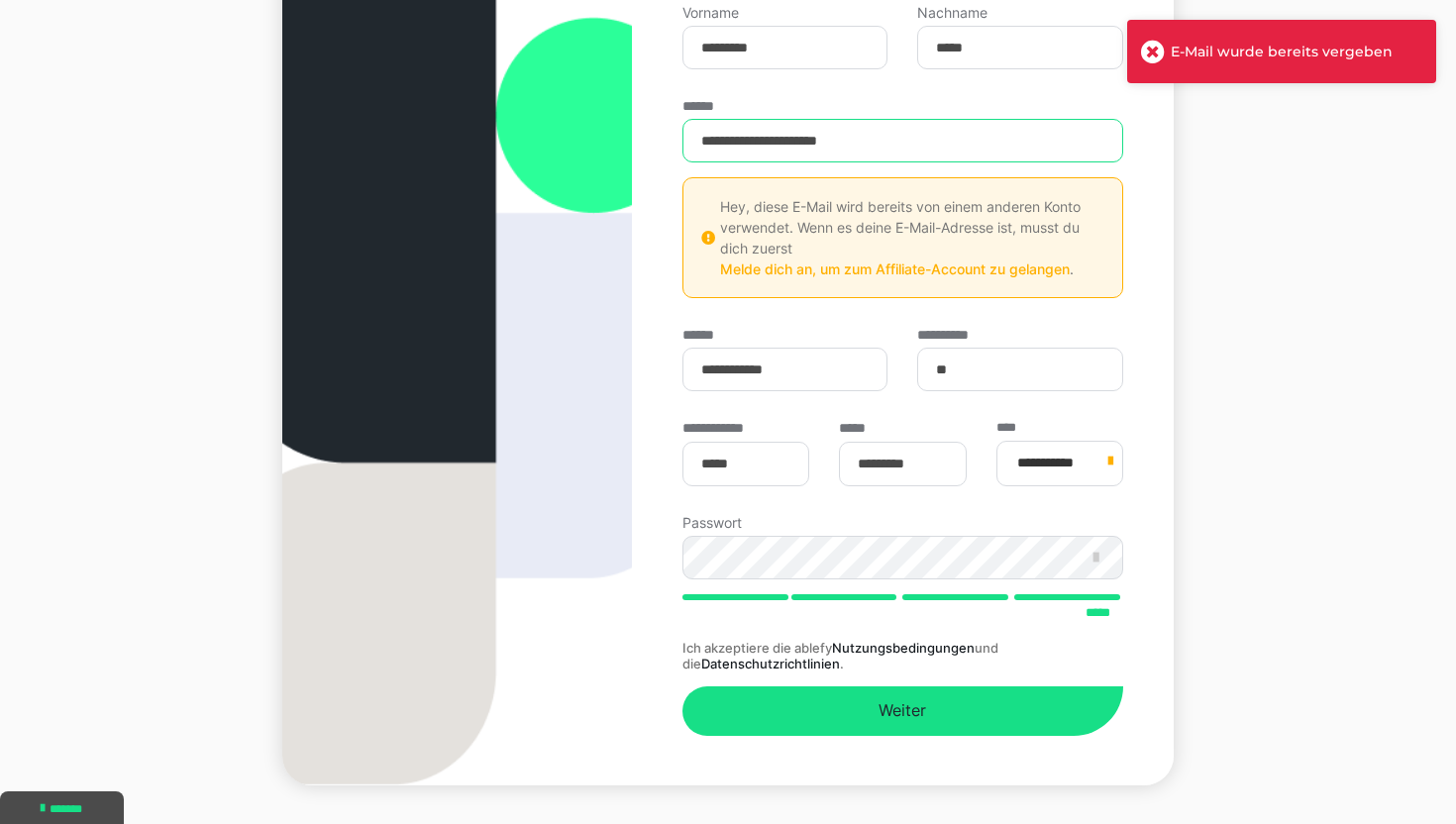 click on "**********" at bounding box center (902, 141) 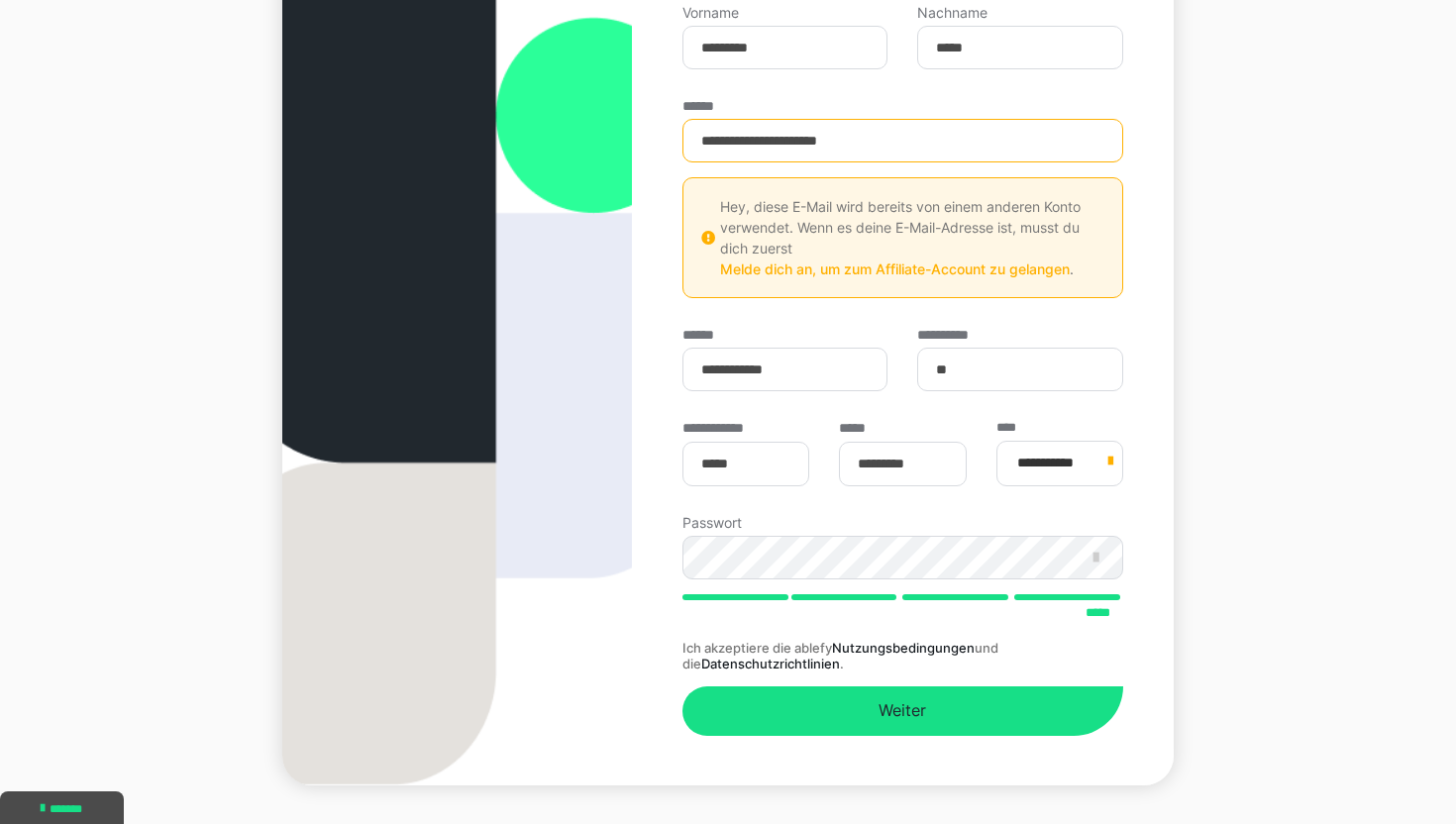 click on "**********" at bounding box center [902, 370] 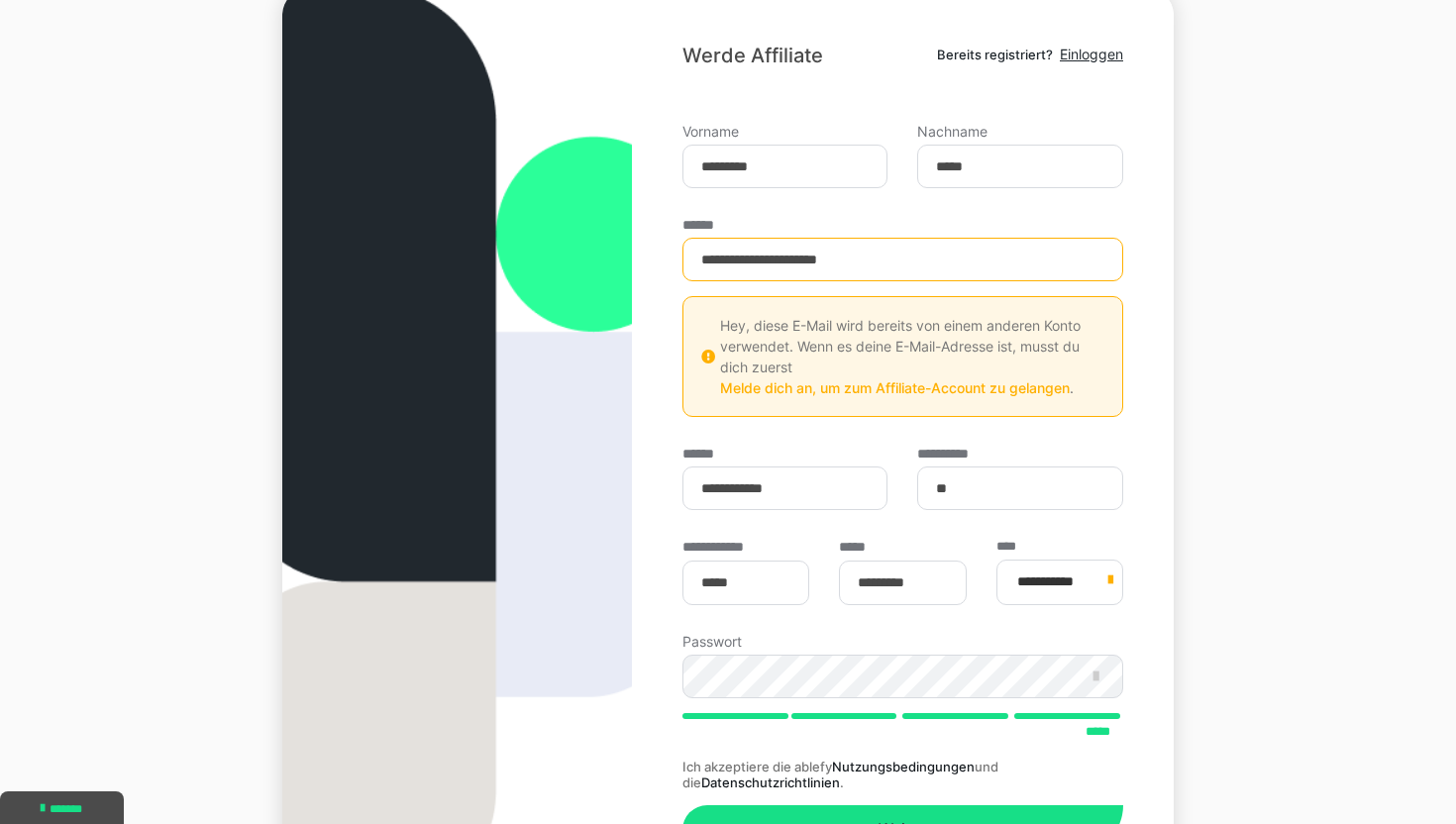 scroll, scrollTop: 279, scrollLeft: 0, axis: vertical 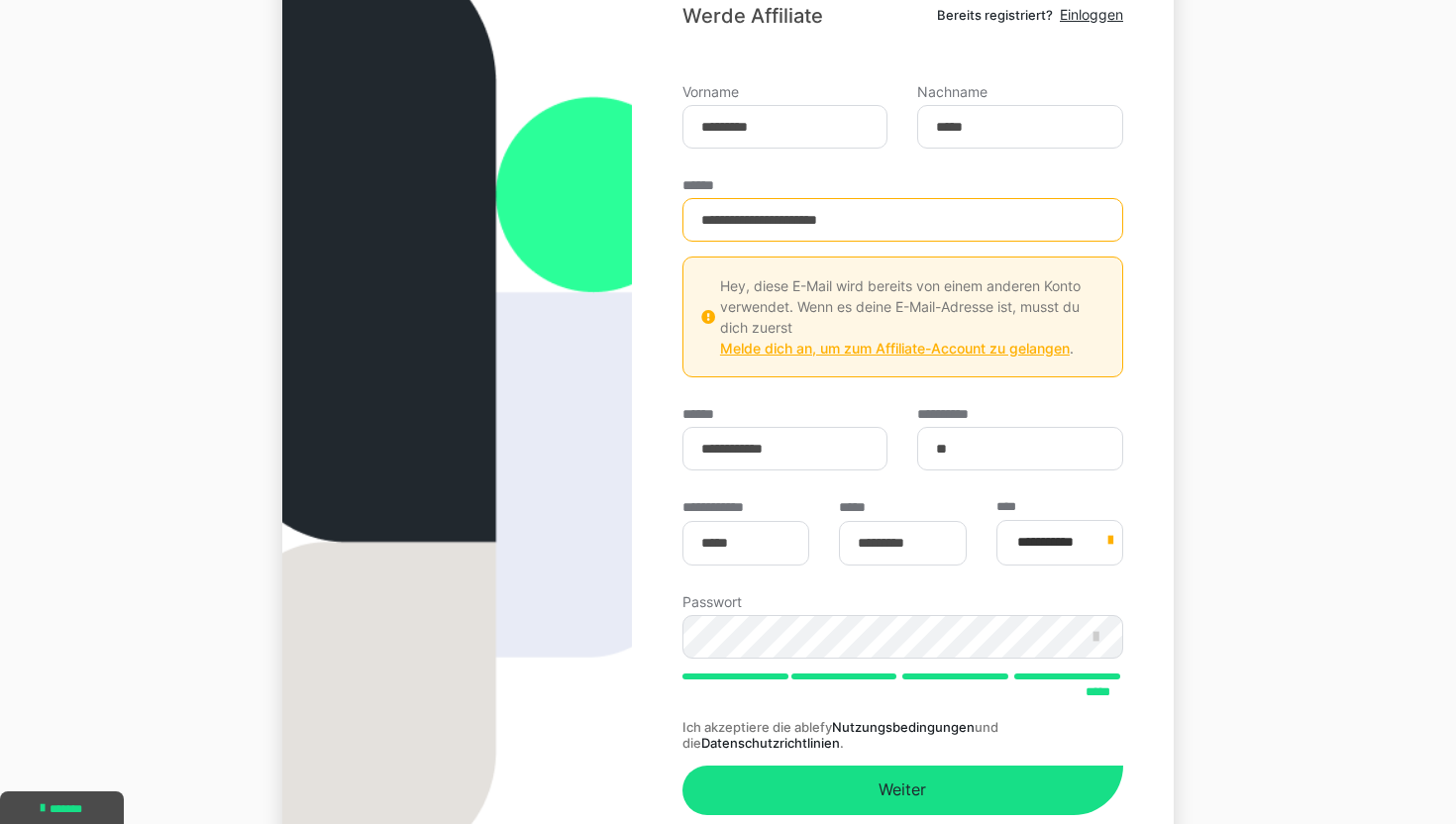 click on "Melde dich an, um zum Affiliate-Account zu gelangen" at bounding box center (894, 348) 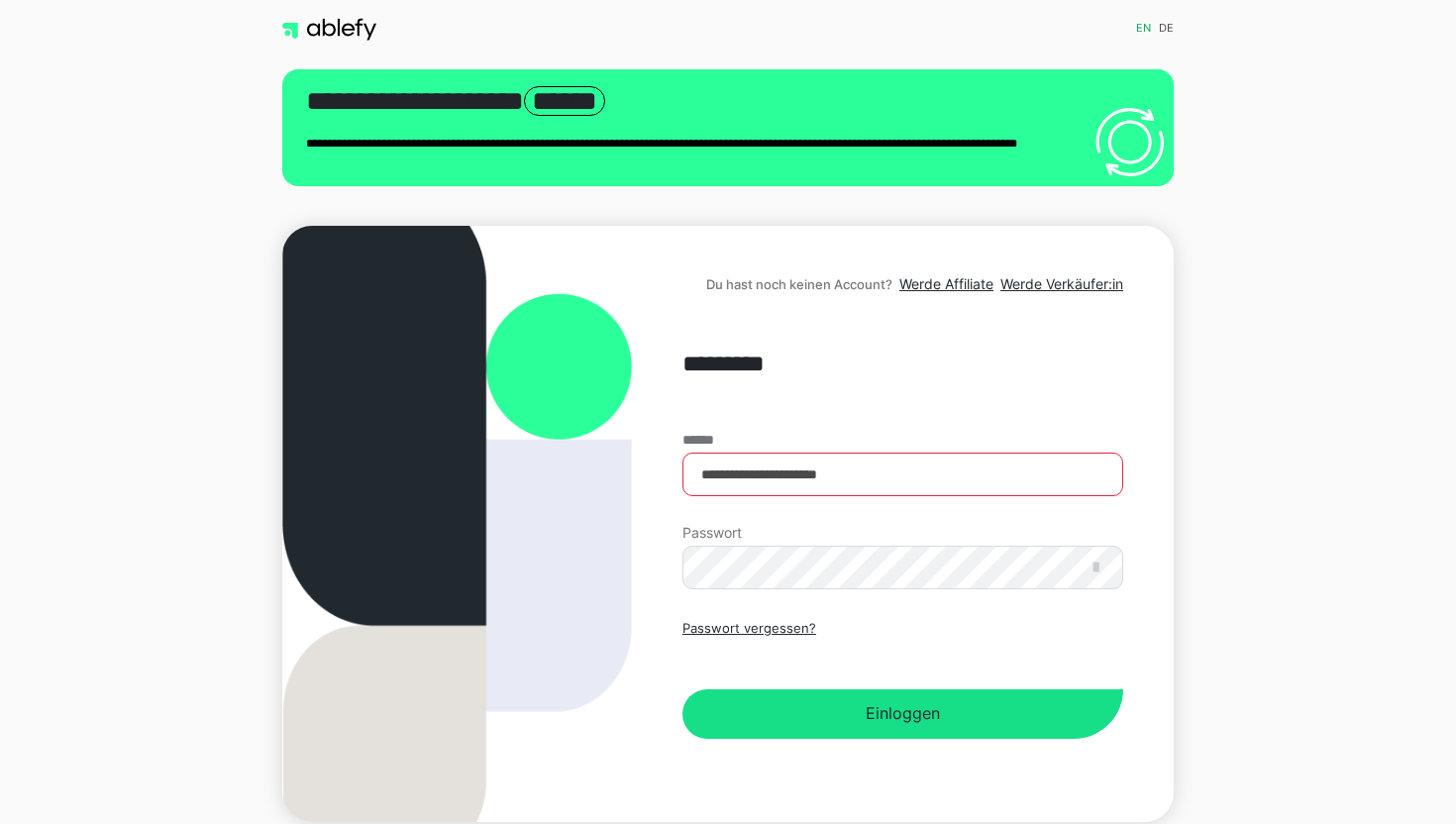 scroll, scrollTop: 0, scrollLeft: 0, axis: both 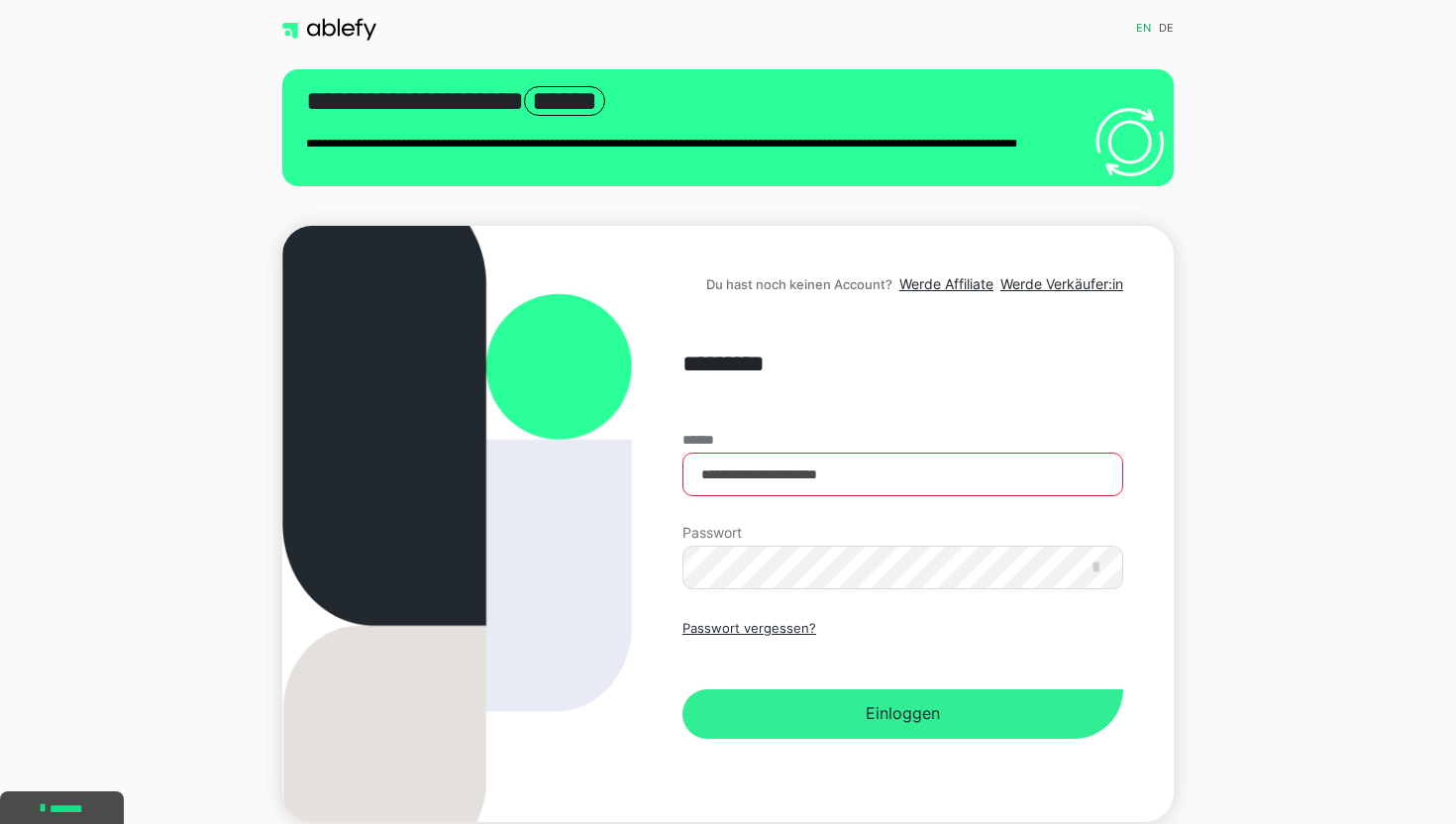 click on "Einloggen" at bounding box center (902, 714) 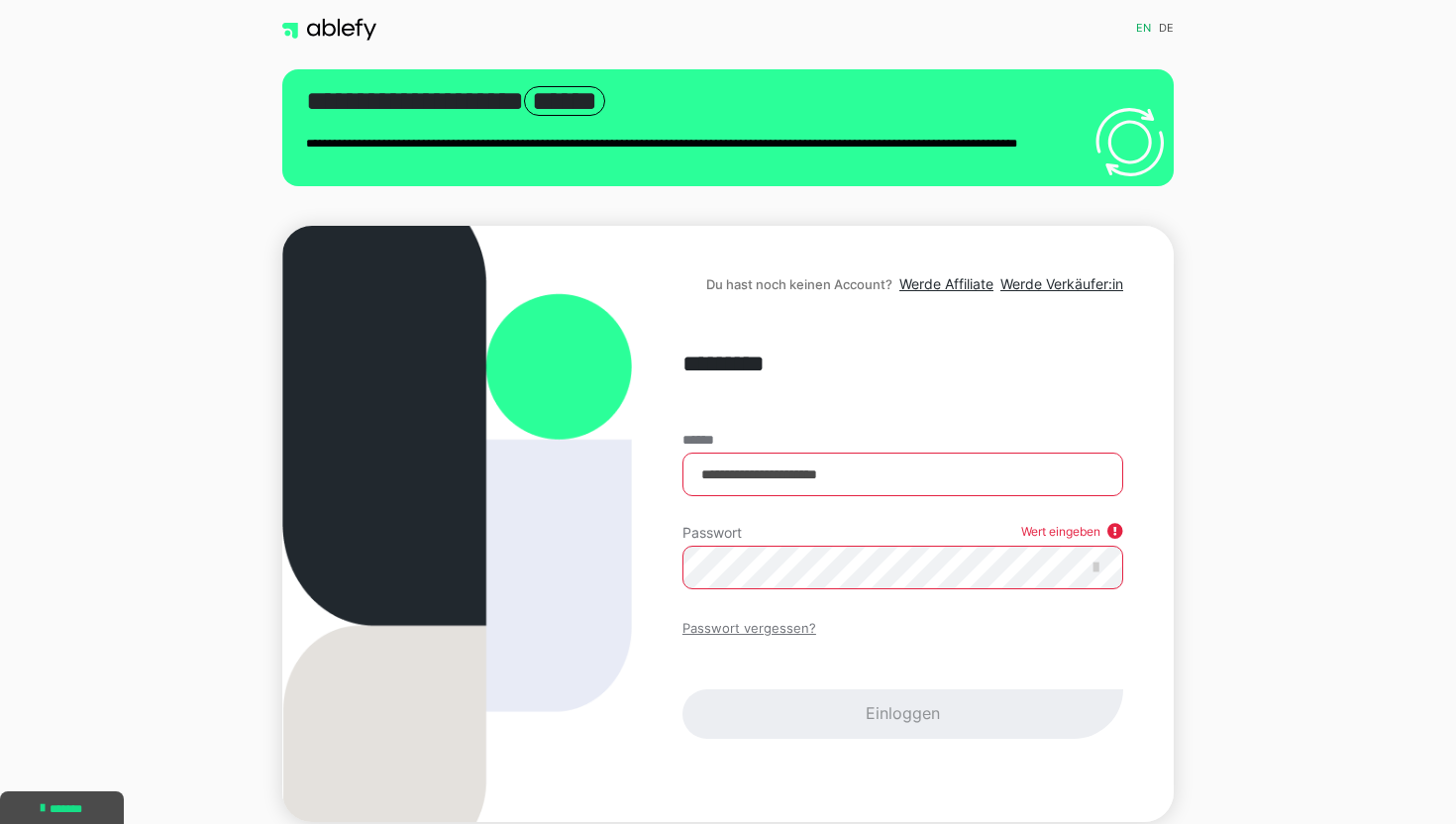 click on "Passwort vergessen?" at bounding box center [749, 629] 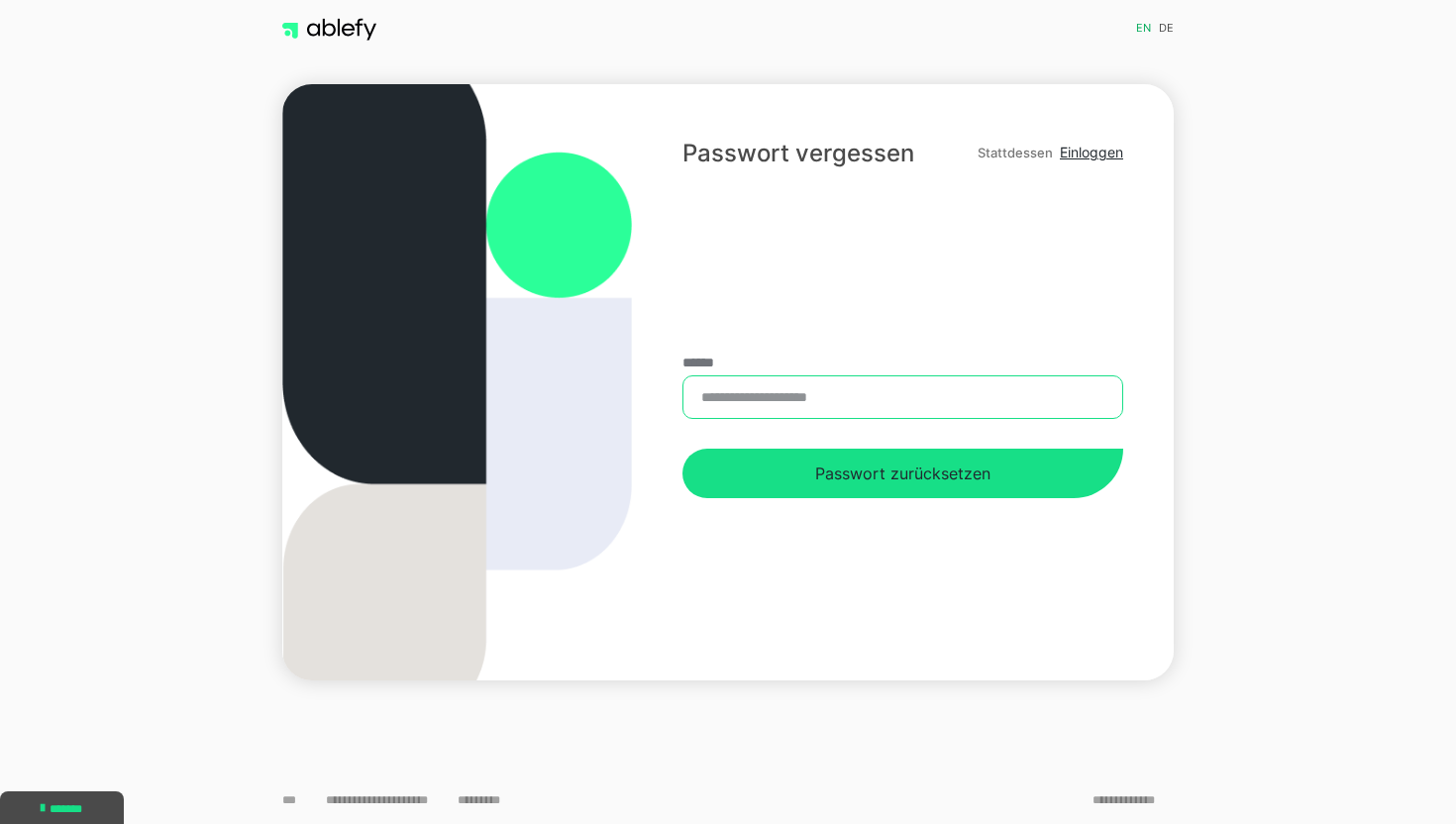 click on "******" at bounding box center (902, 397) 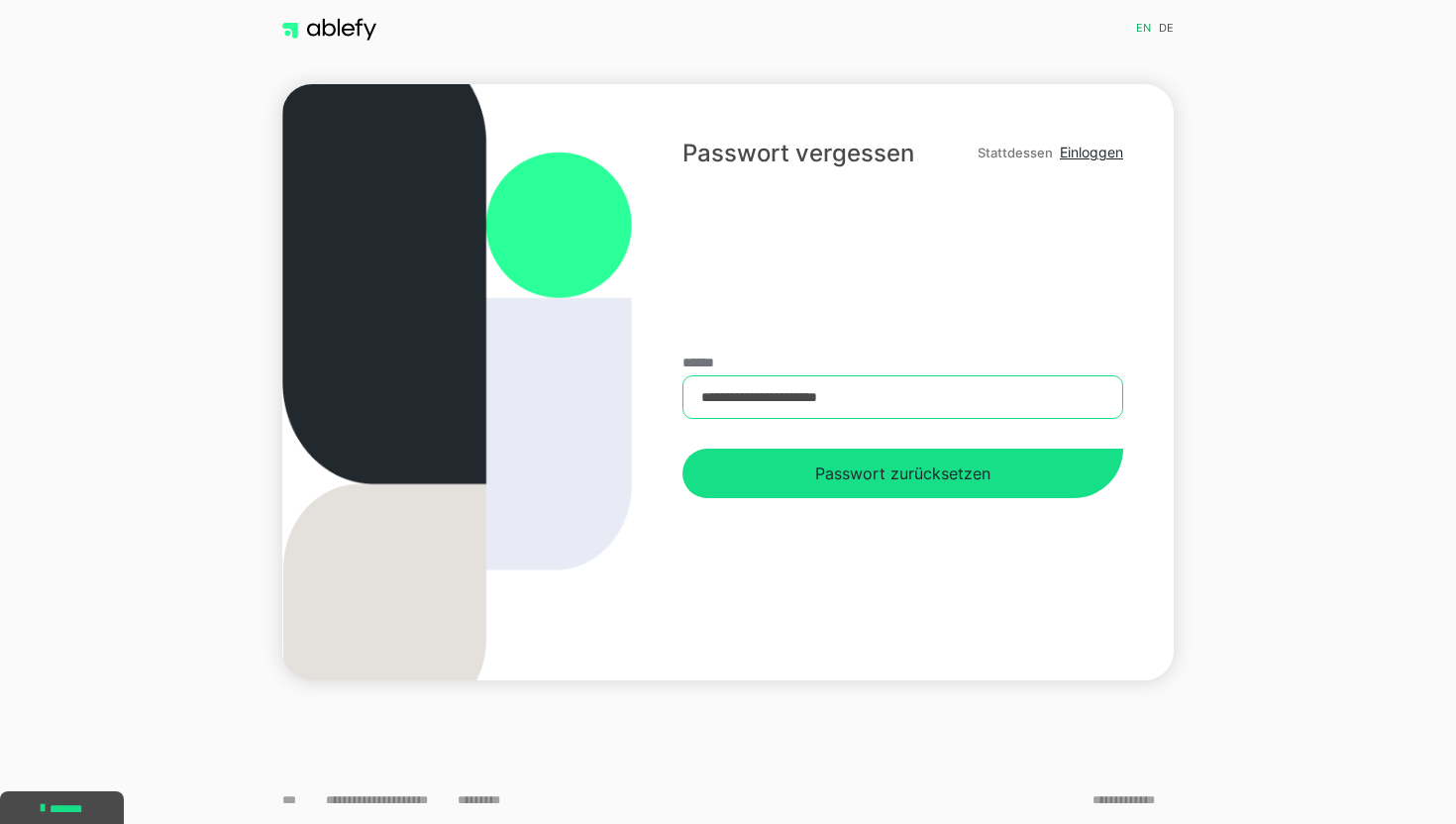 type on "**********" 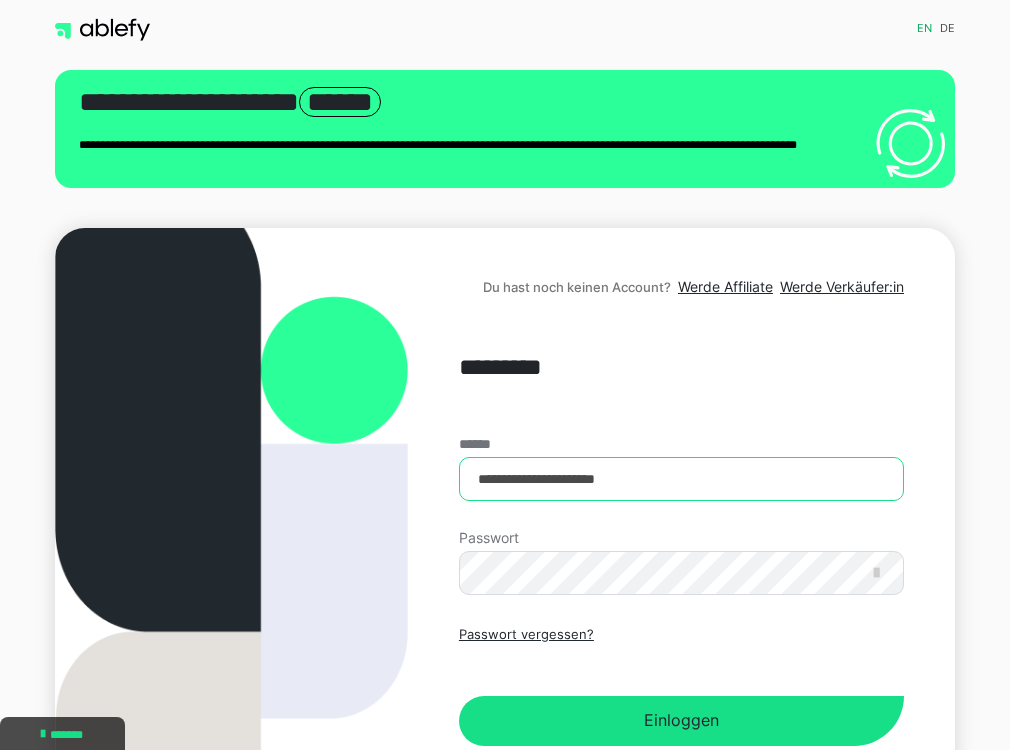 click on "**********" at bounding box center [681, 479] 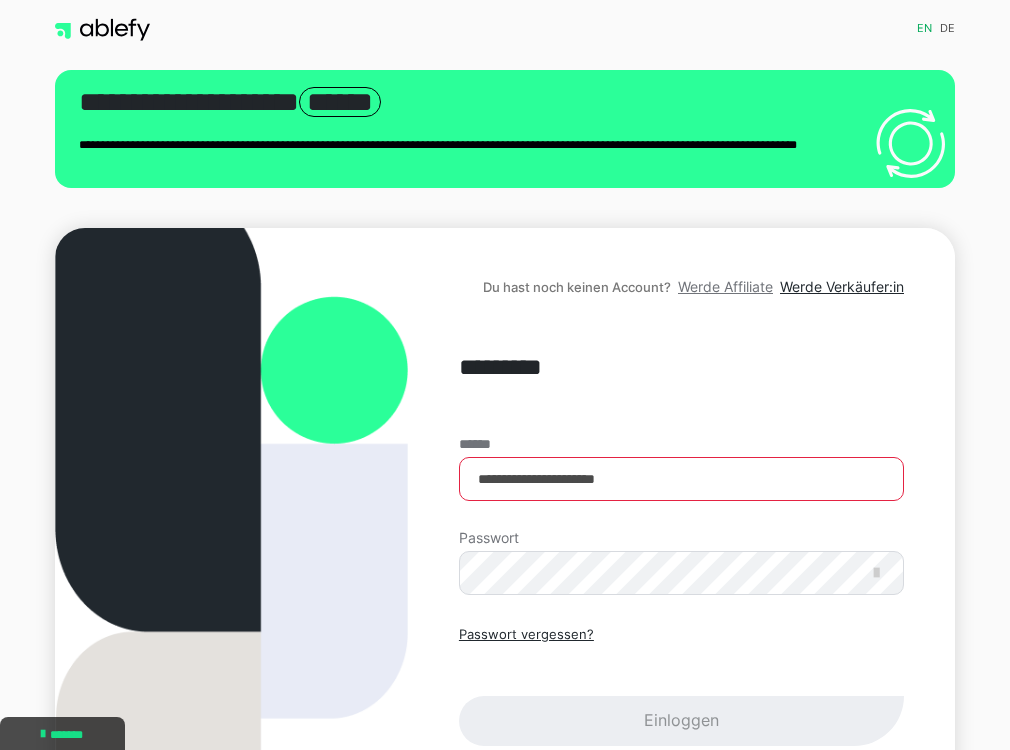 click on "Werde Affiliate" at bounding box center [725, 286] 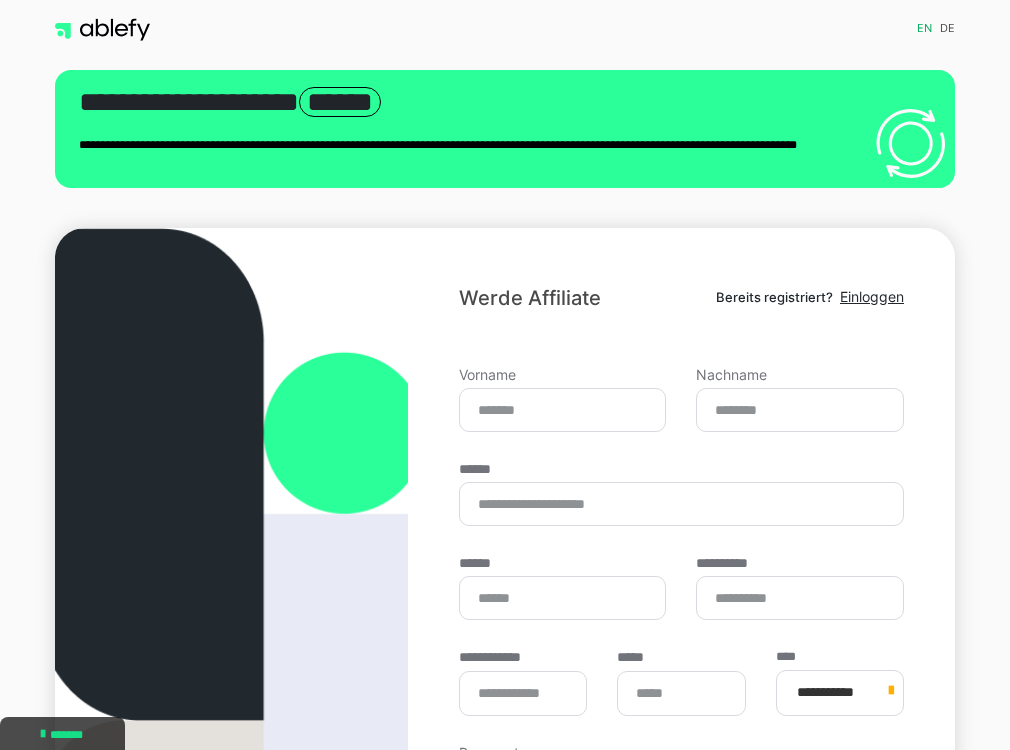 click on "Vorname" at bounding box center [563, 400] 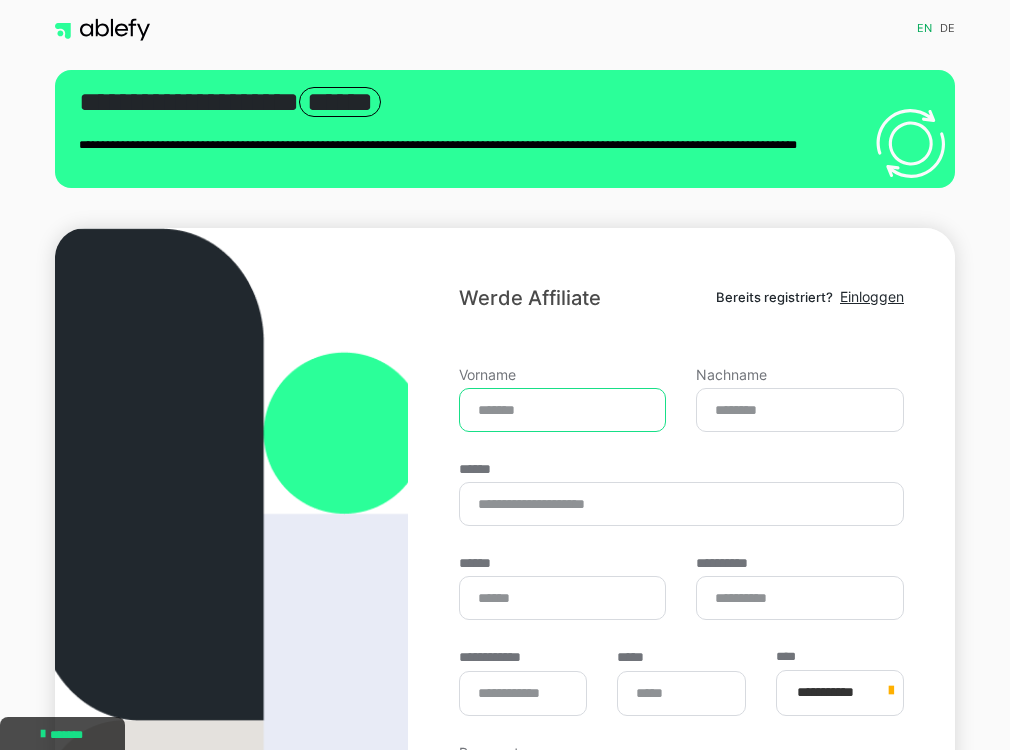 click on "Vorname" at bounding box center (563, 410) 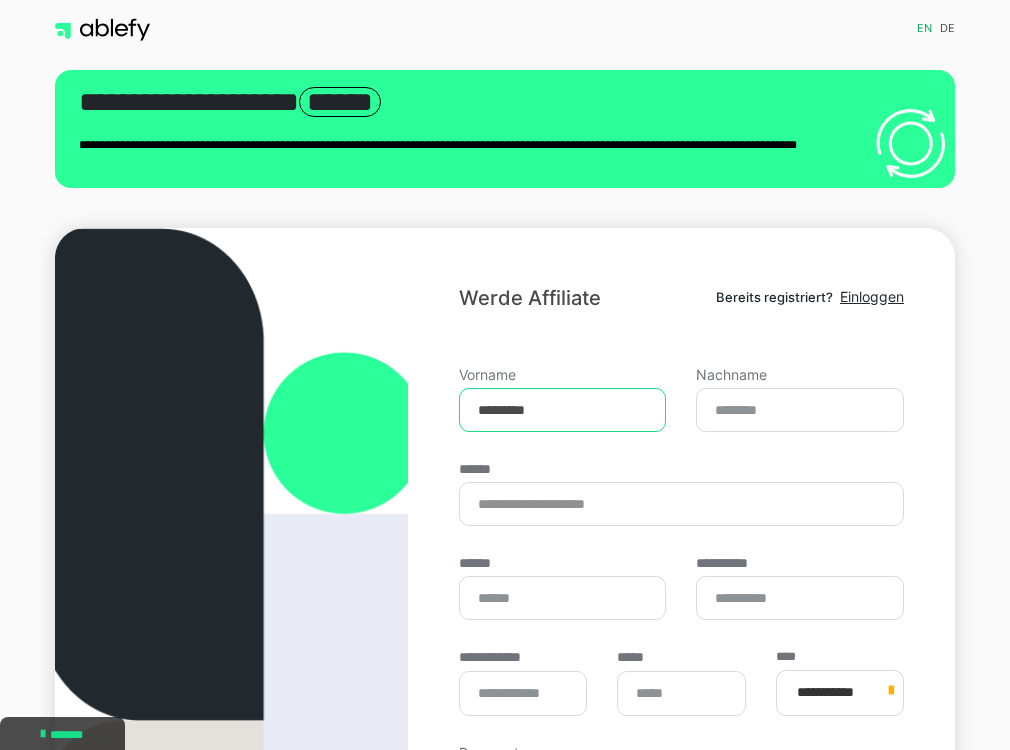type on "*********" 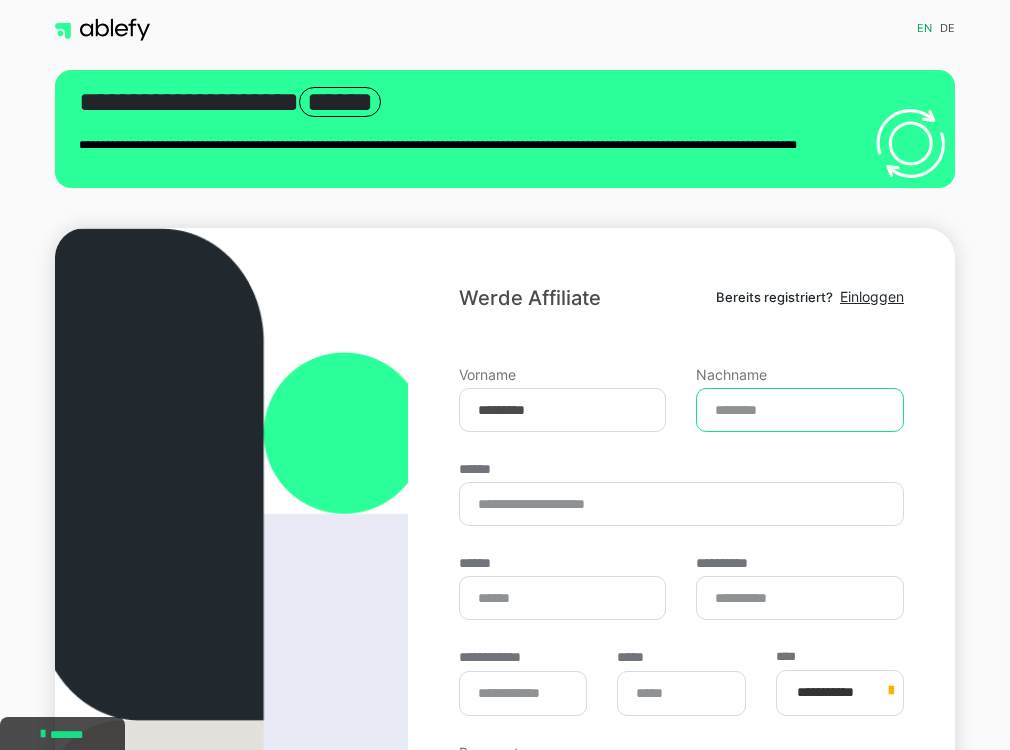 click on "Nachname" at bounding box center [800, 410] 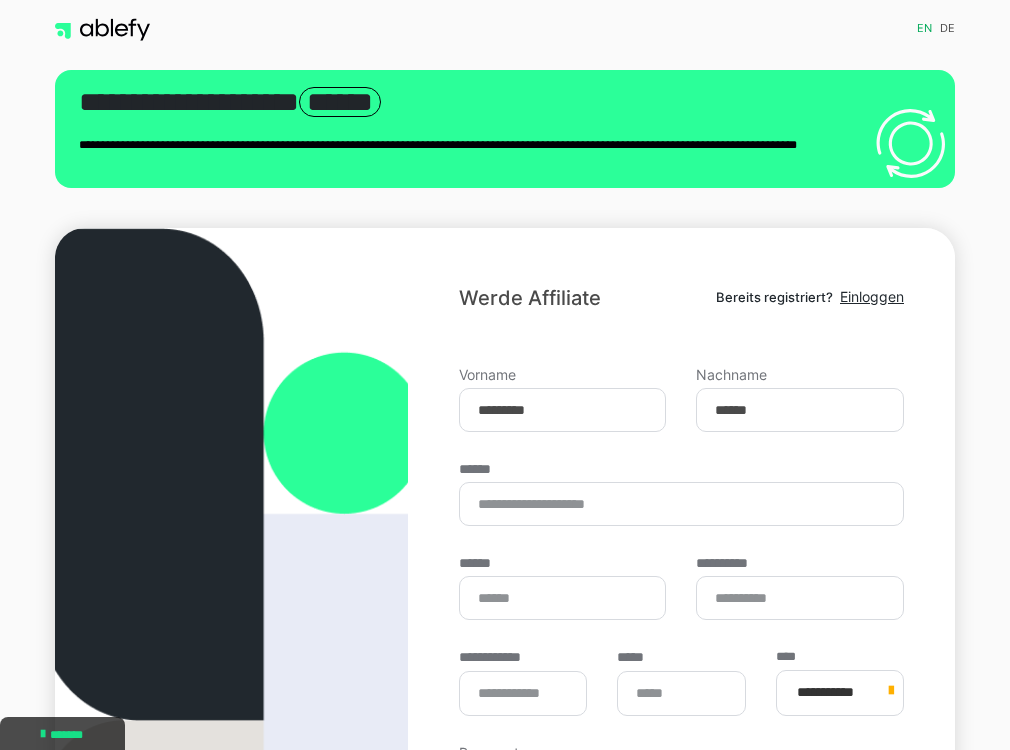 type on "*****" 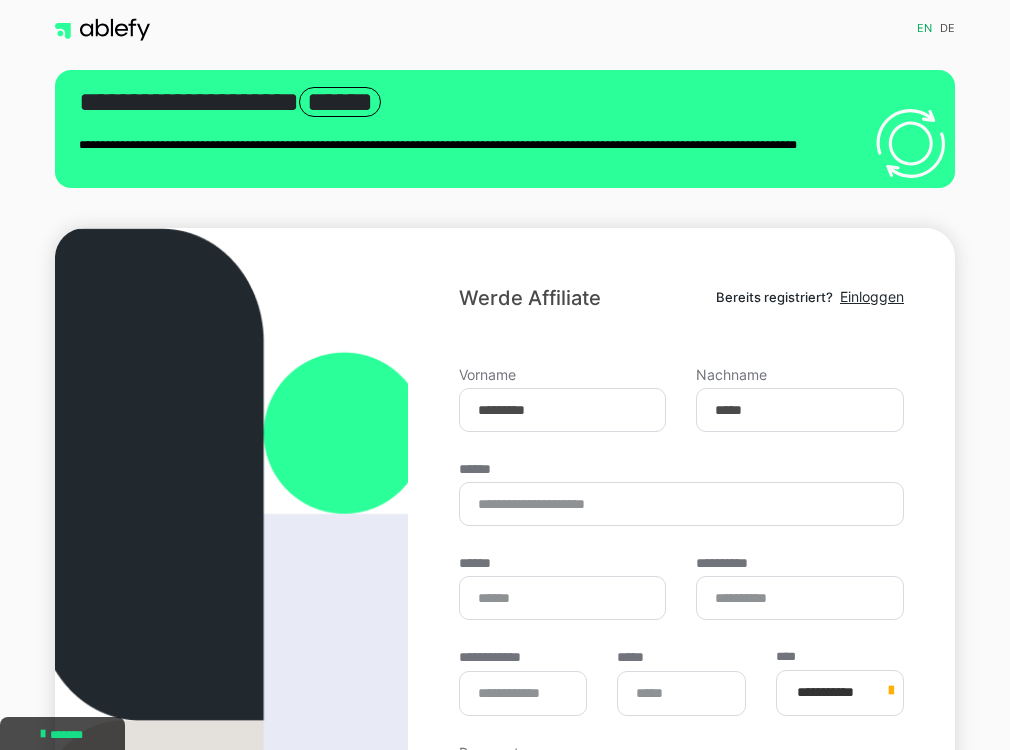 click on "**********" at bounding box center (681, 588) 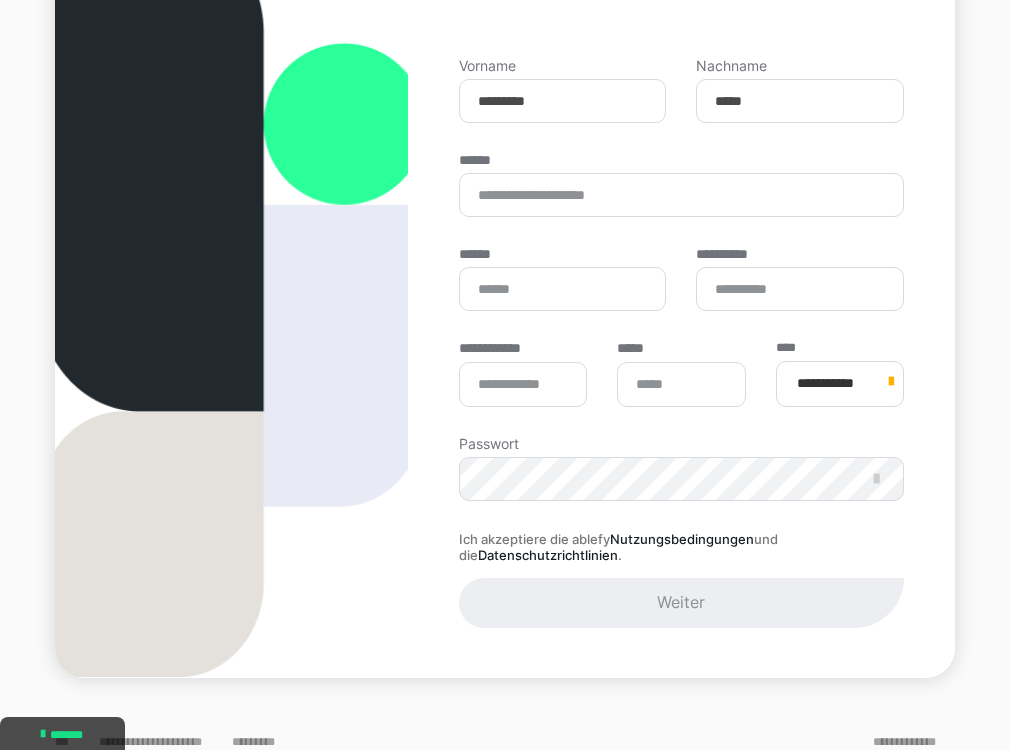 scroll, scrollTop: 320, scrollLeft: 0, axis: vertical 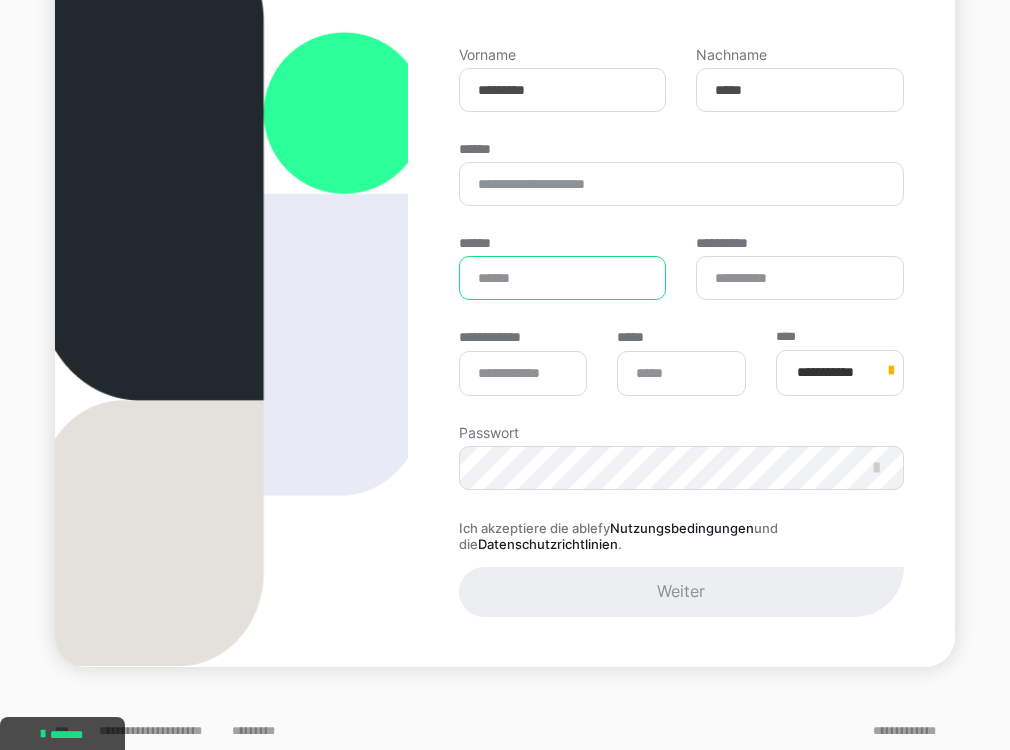 click on "******" at bounding box center (563, 278) 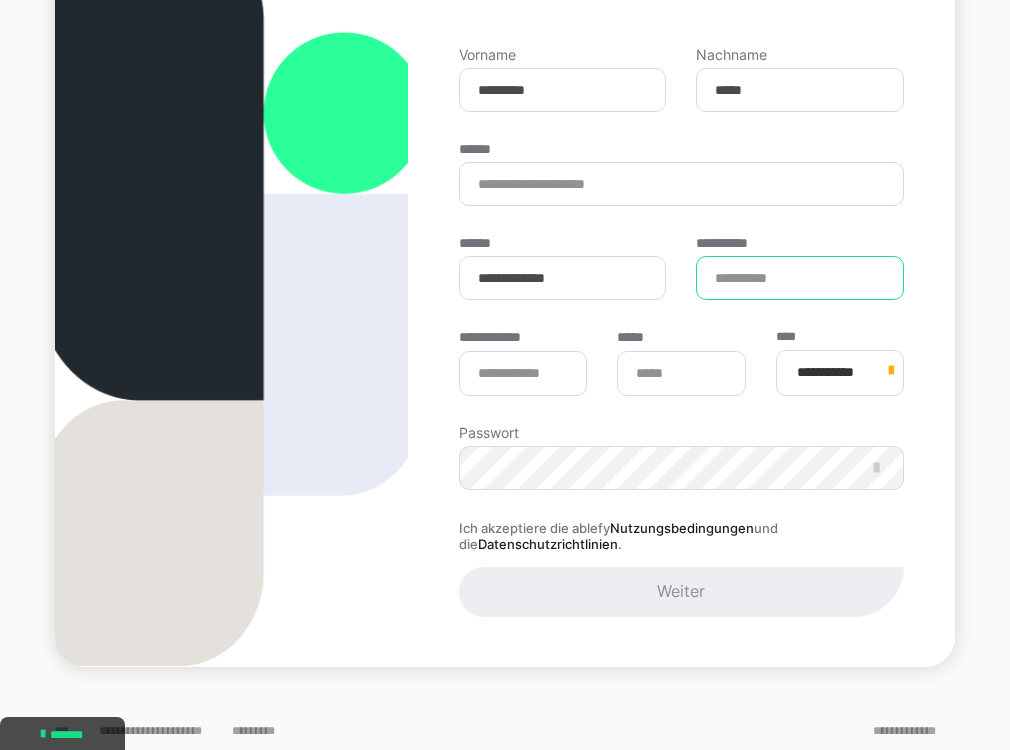 type on "**********" 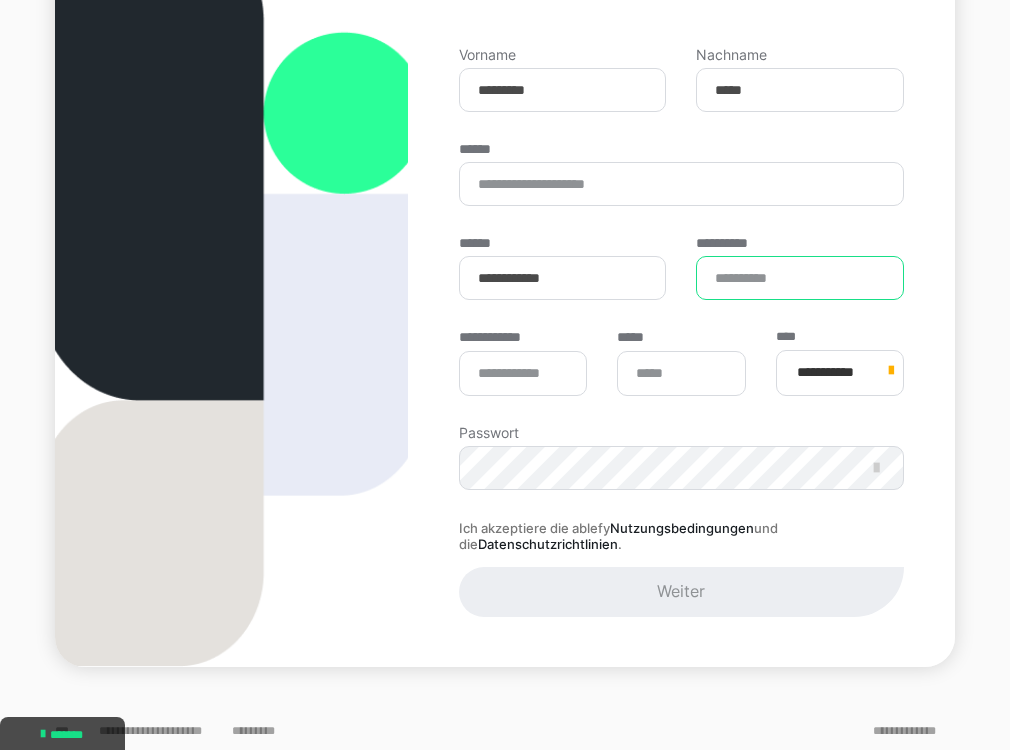 click on "**********" at bounding box center (800, 278) 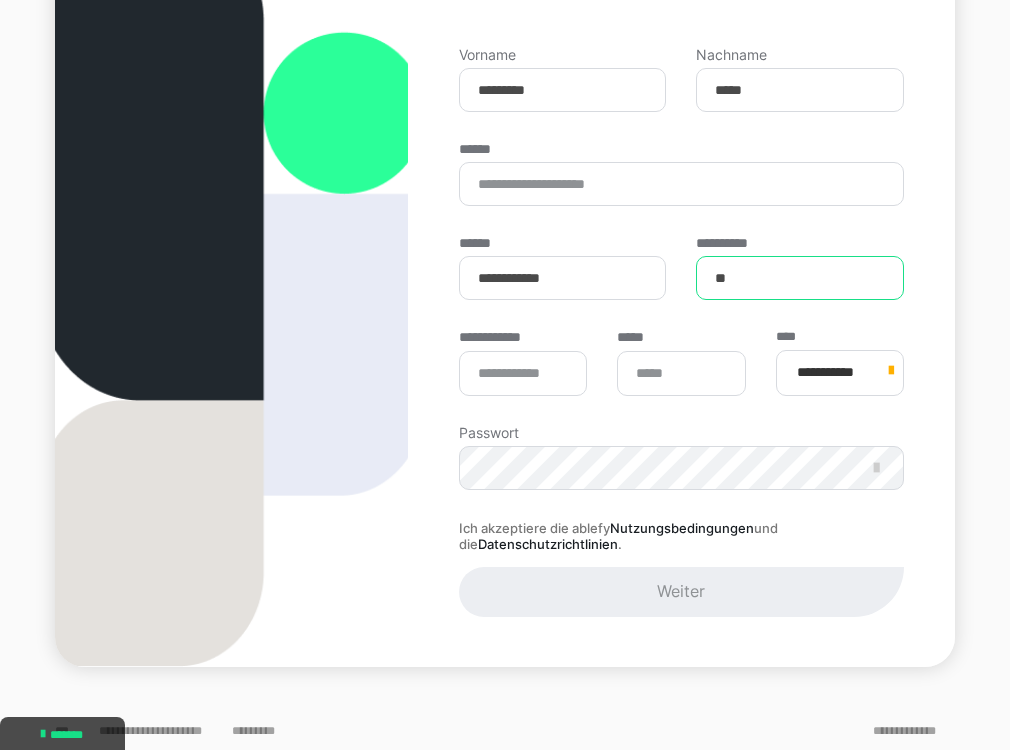 type on "**" 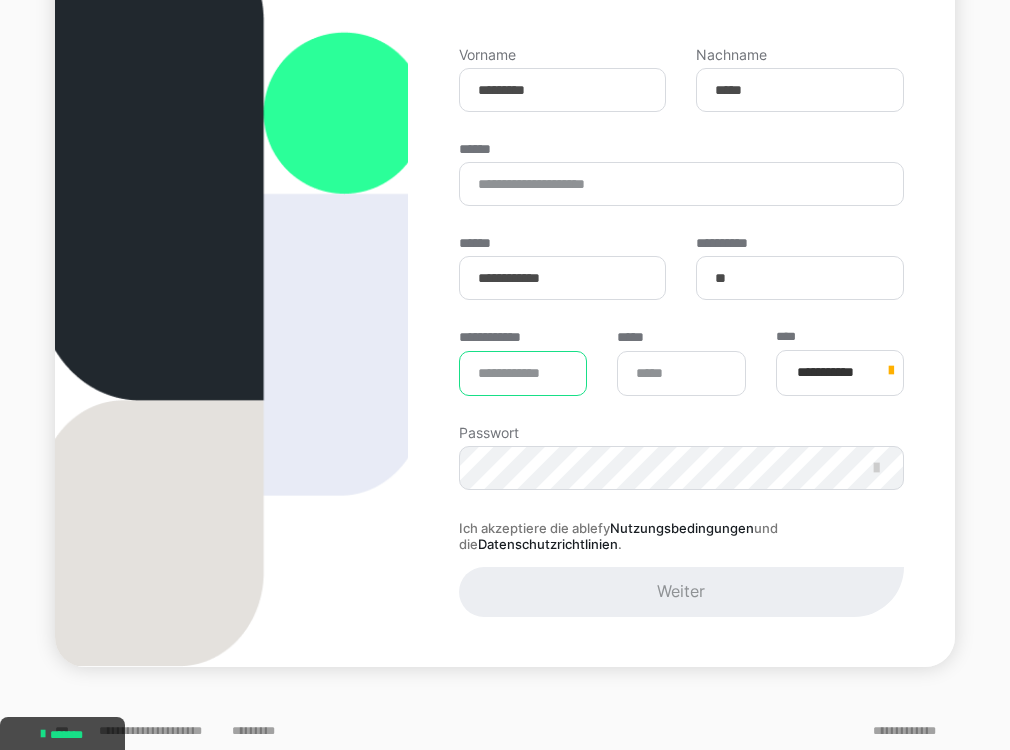 click on "**********" at bounding box center [523, 373] 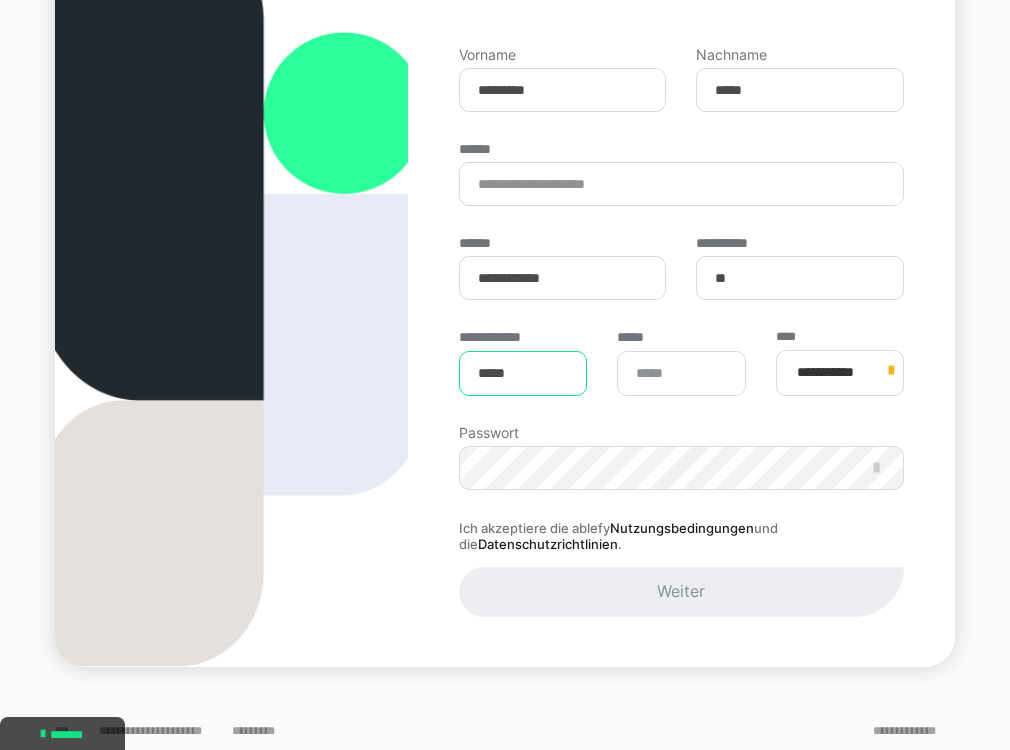type on "*****" 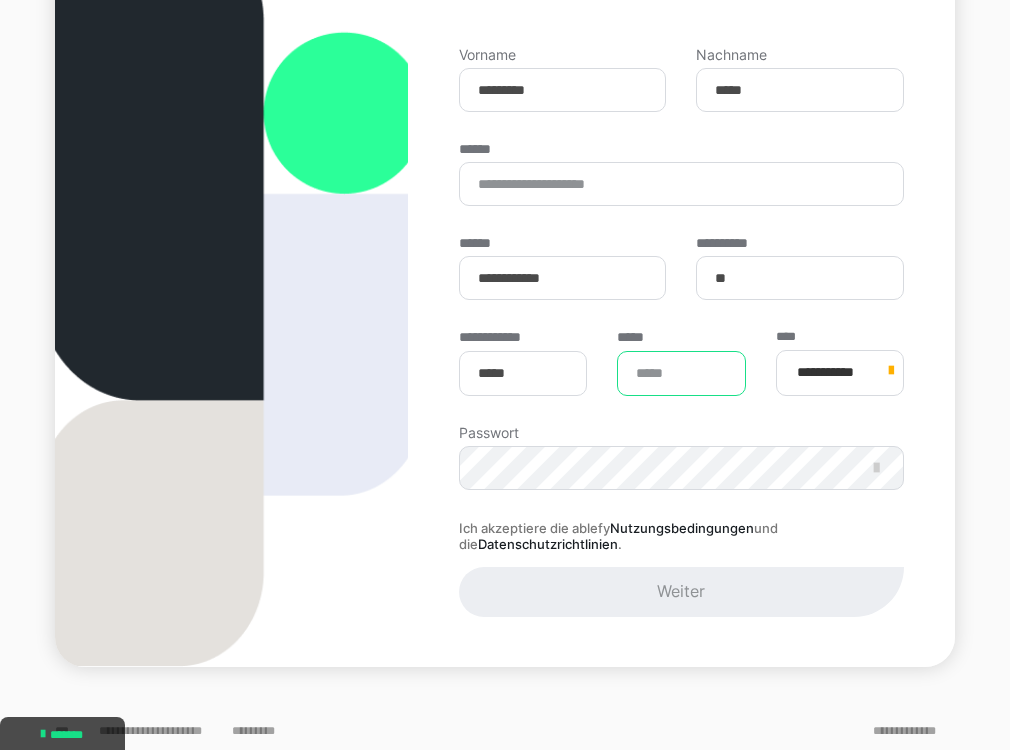 click on "*****" at bounding box center (681, 373) 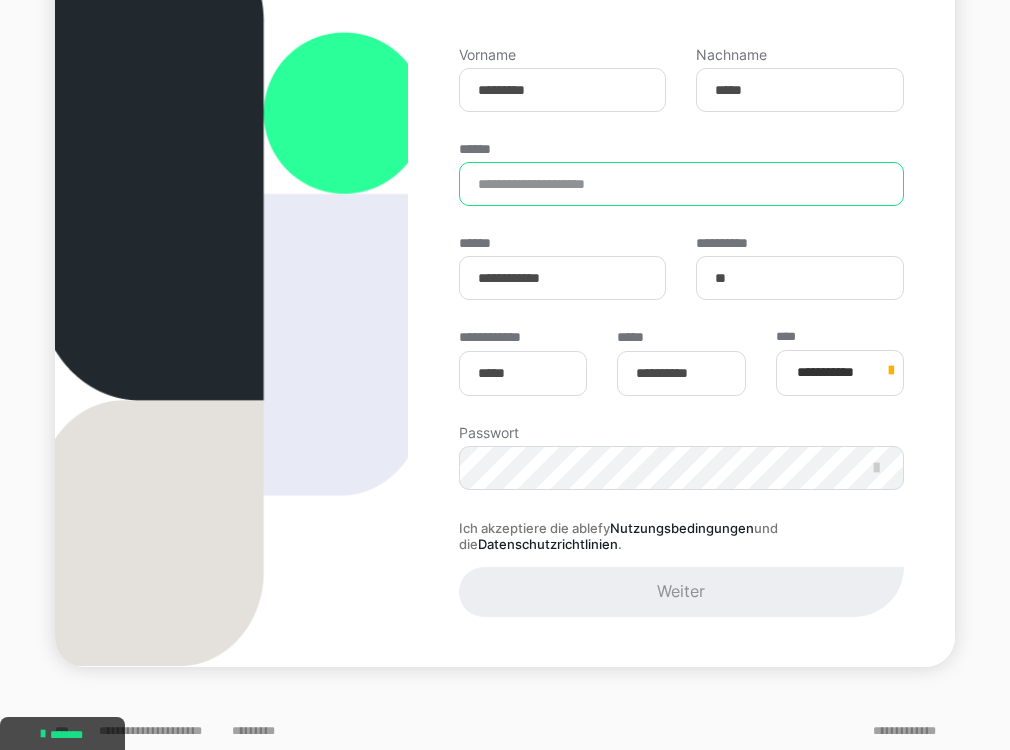 type on "*********" 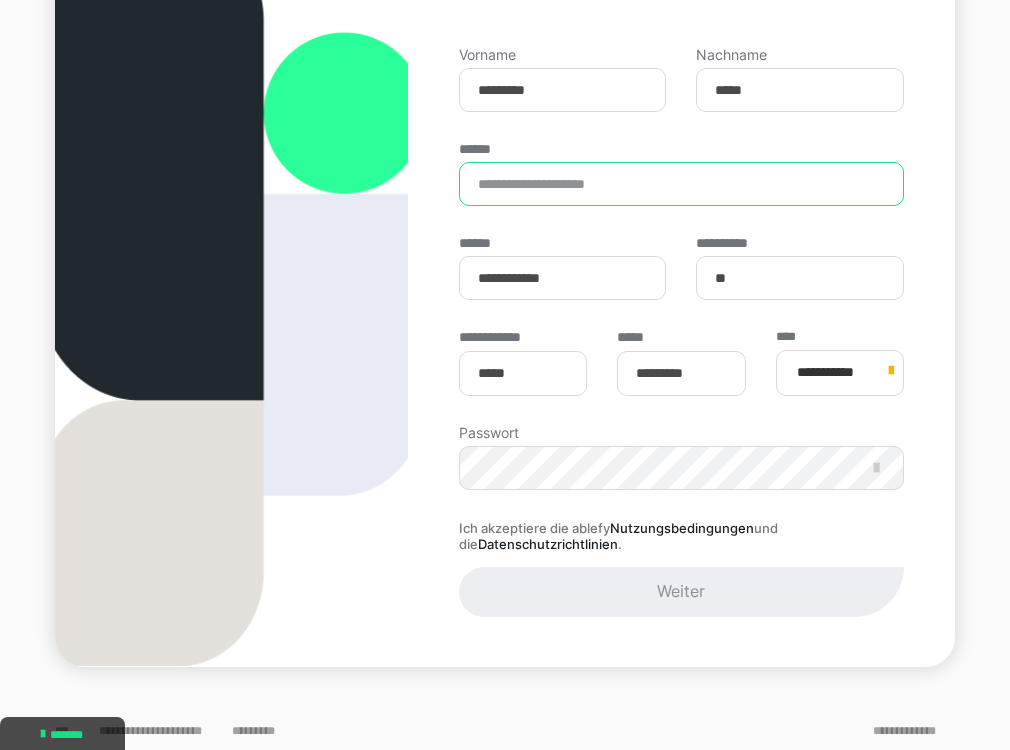 click on "******" at bounding box center [681, 184] 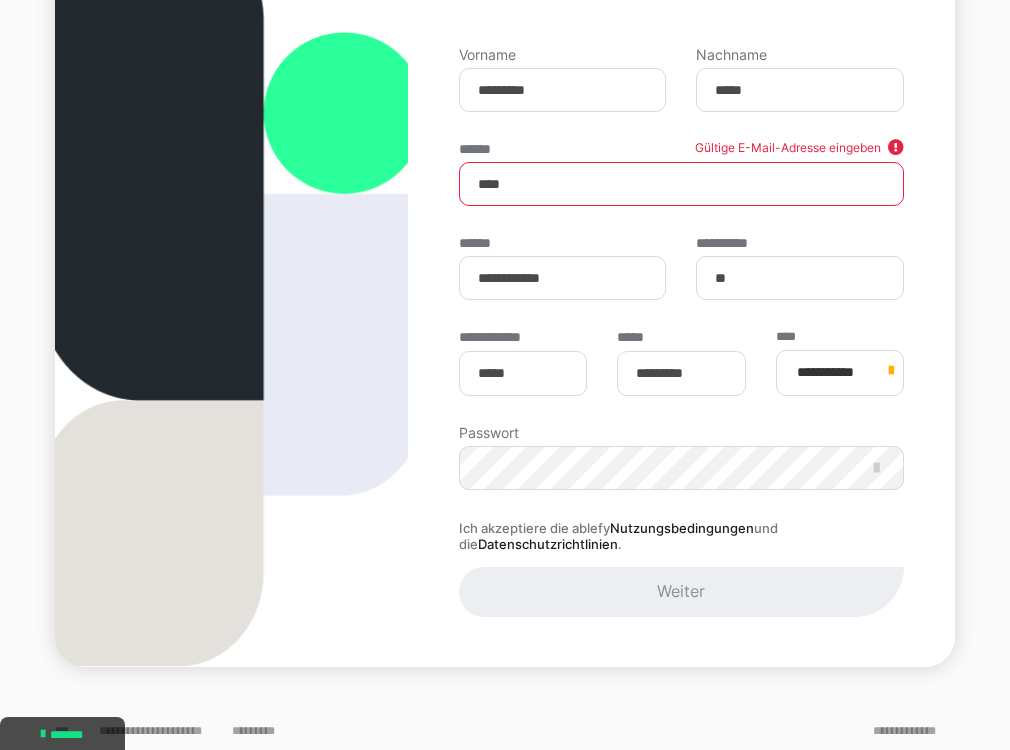 click on "****" at bounding box center (681, 184) 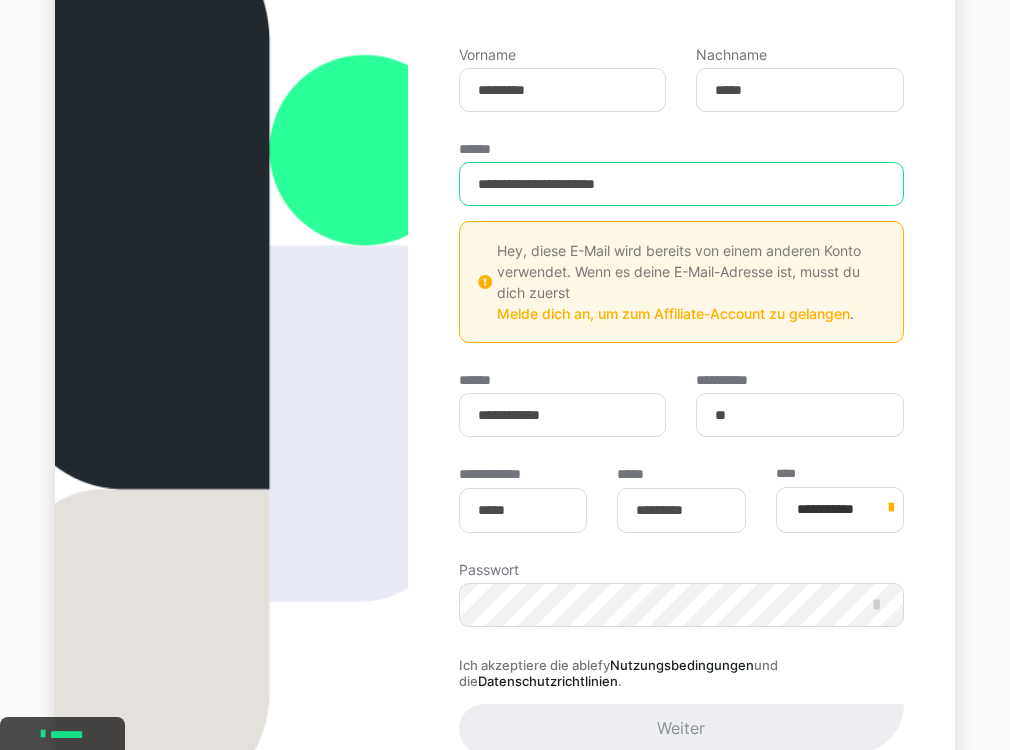 scroll, scrollTop: 0, scrollLeft: 0, axis: both 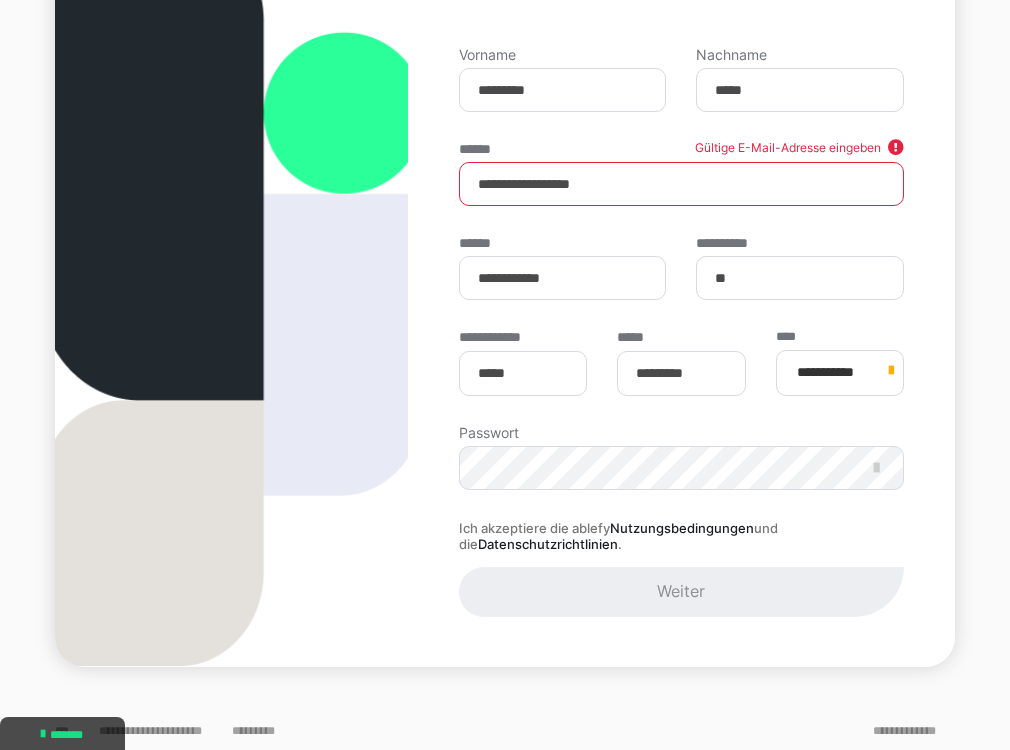 click on "**********" at bounding box center [681, 184] 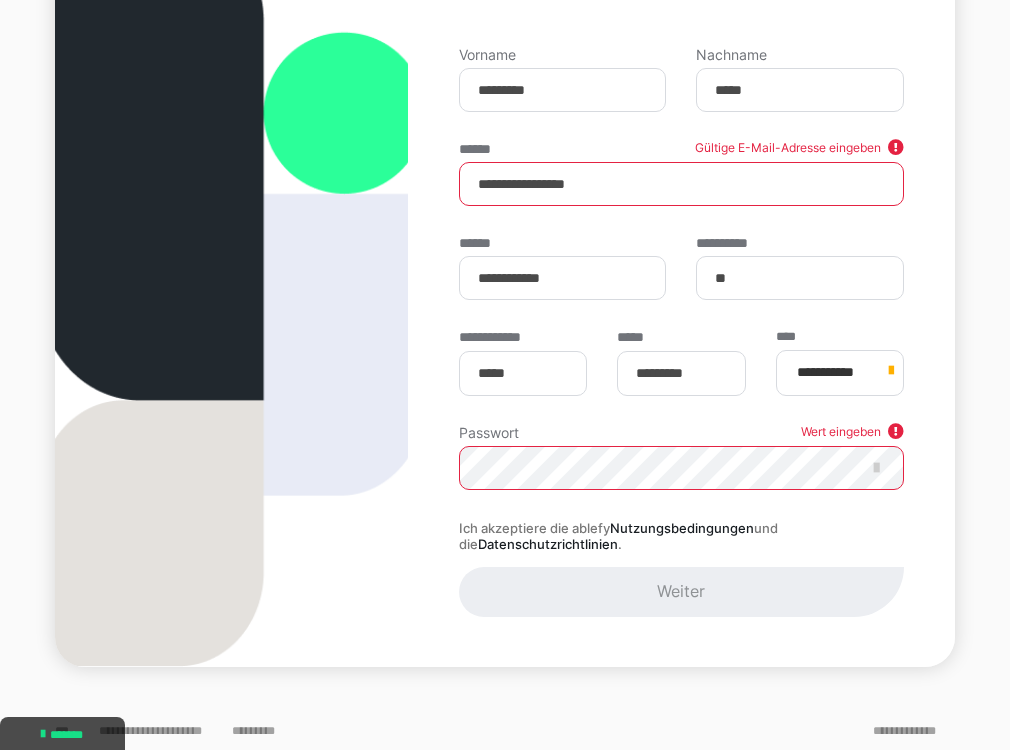 click on "**********" at bounding box center (681, 184) 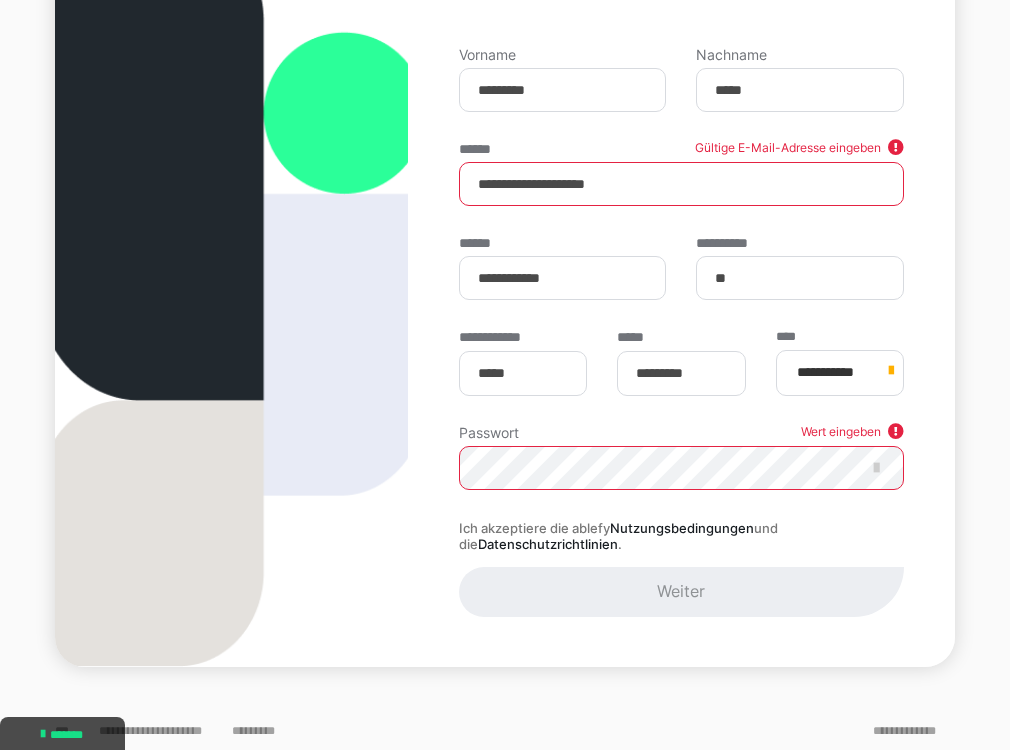 scroll, scrollTop: 0, scrollLeft: 0, axis: both 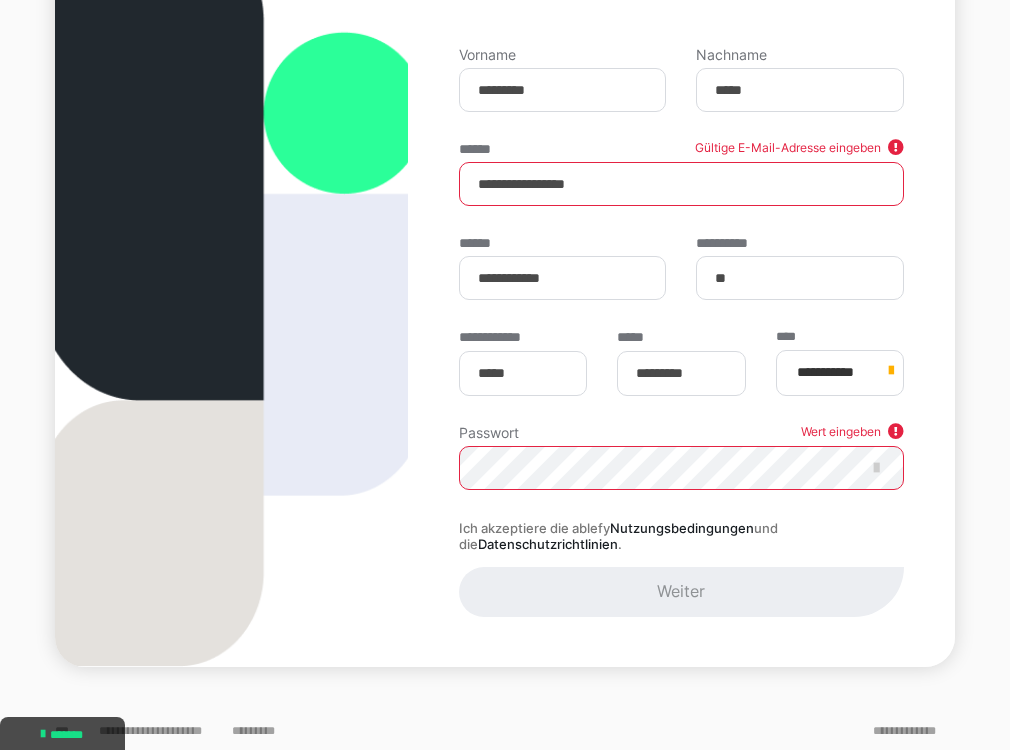 click on "**********" at bounding box center (681, 184) 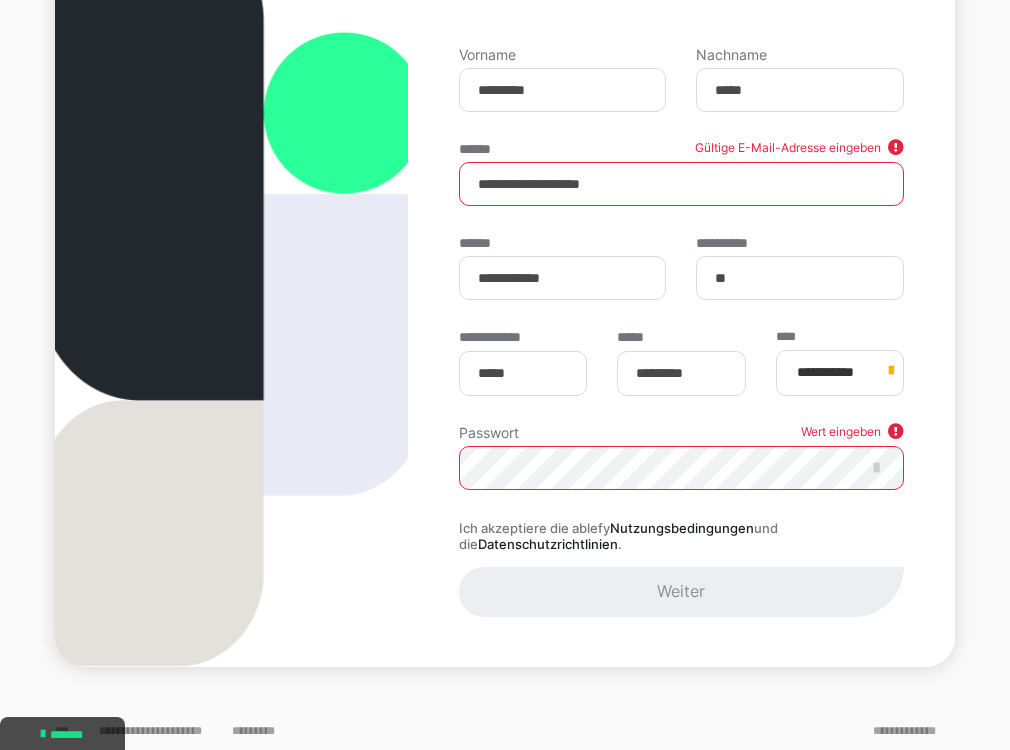 click on "**********" at bounding box center (681, 184) 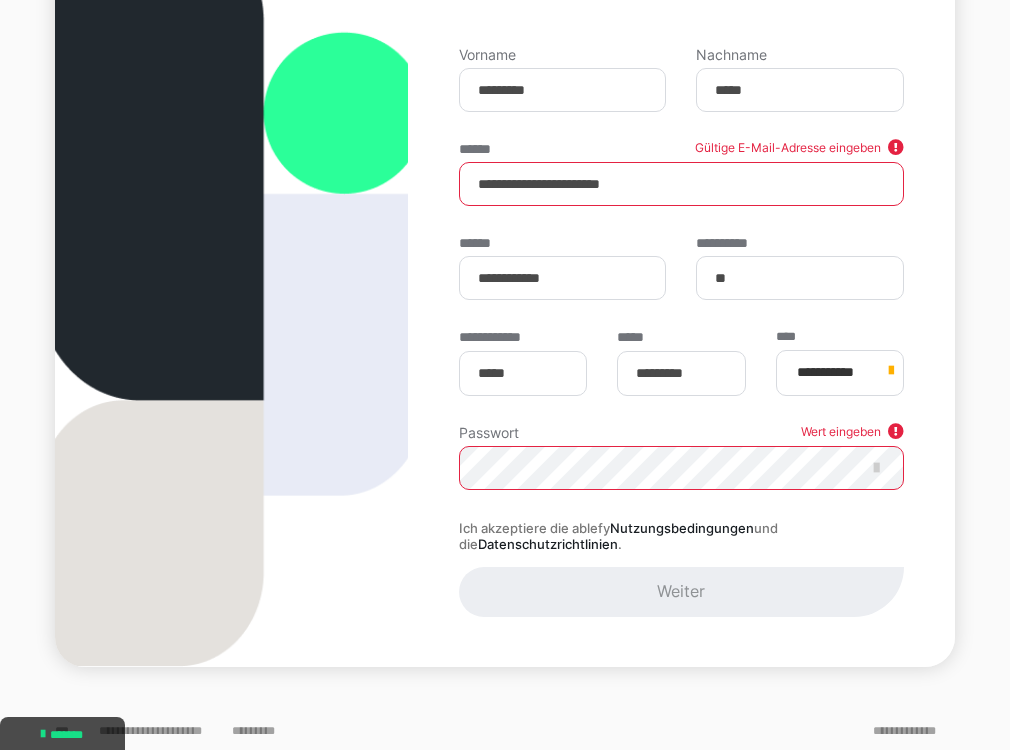 scroll, scrollTop: 0, scrollLeft: 0, axis: both 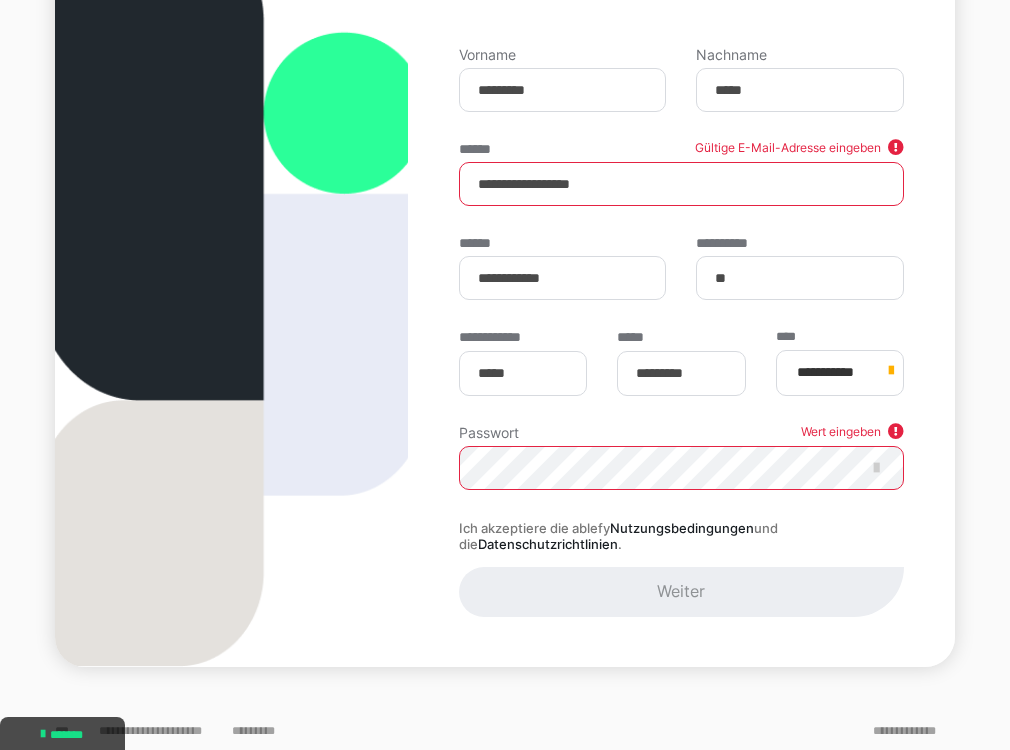 click on "**********" at bounding box center (681, 184) 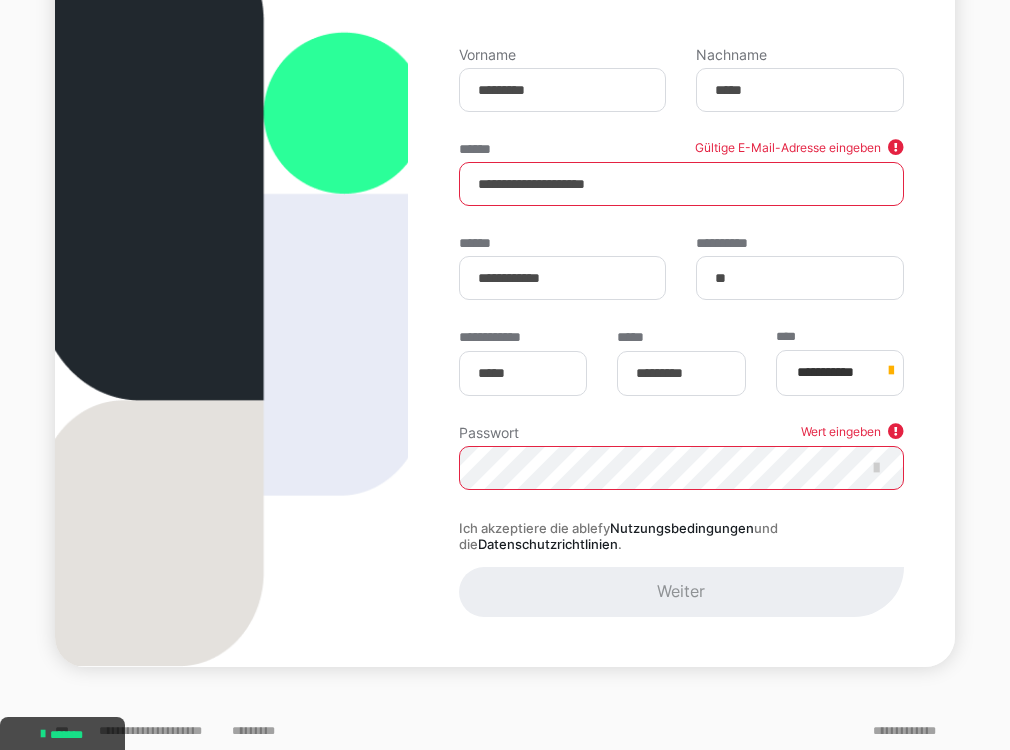 click on "**********" at bounding box center [681, 184] 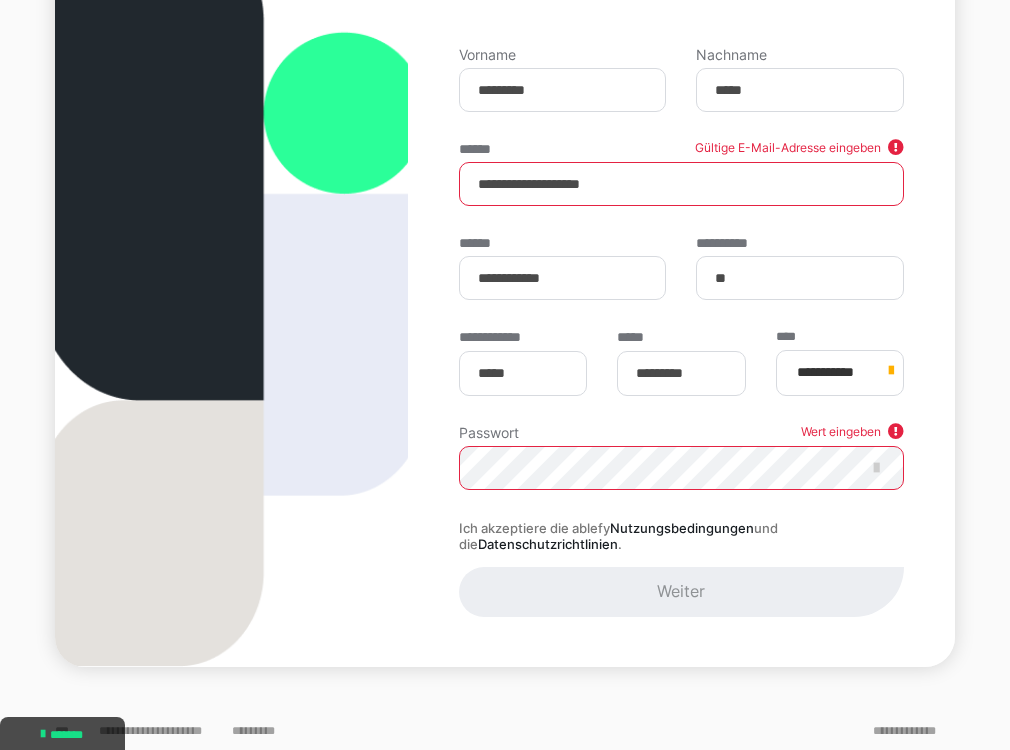 click on "**********" at bounding box center (681, 184) 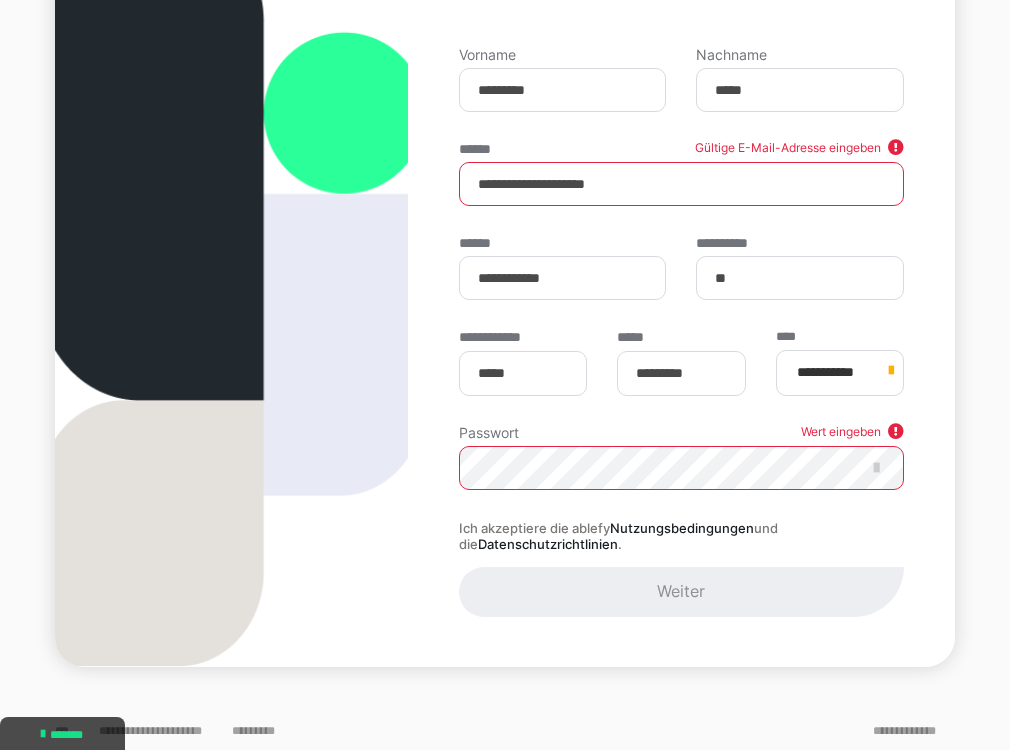 click on "**********" at bounding box center [681, 184] 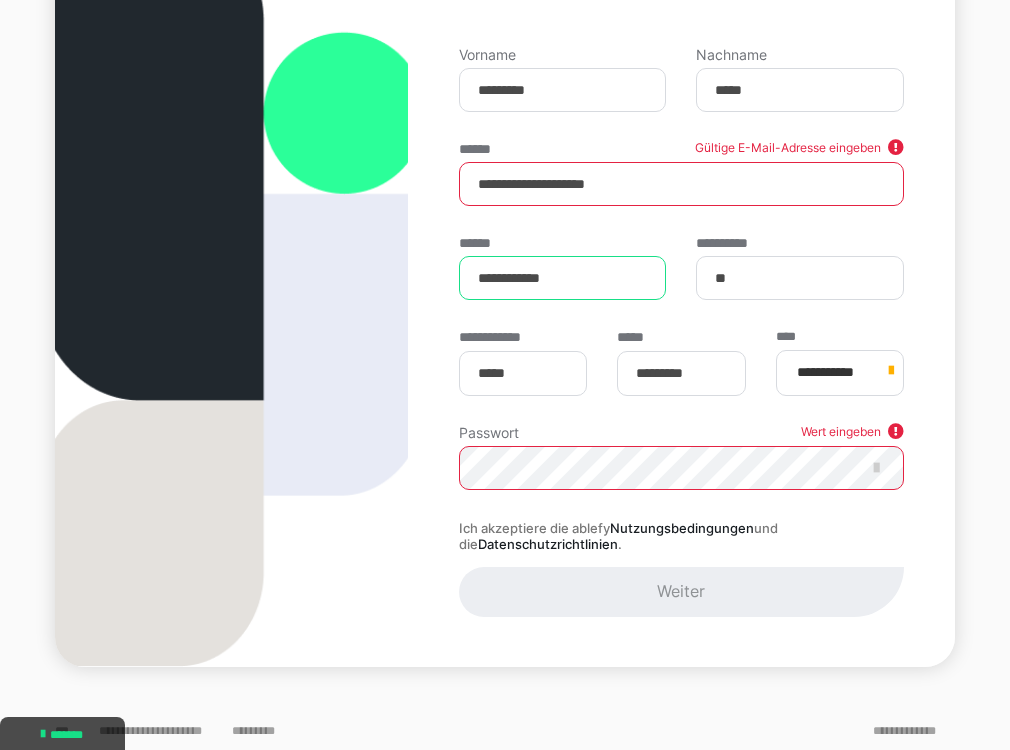 click on "**********" at bounding box center [563, 278] 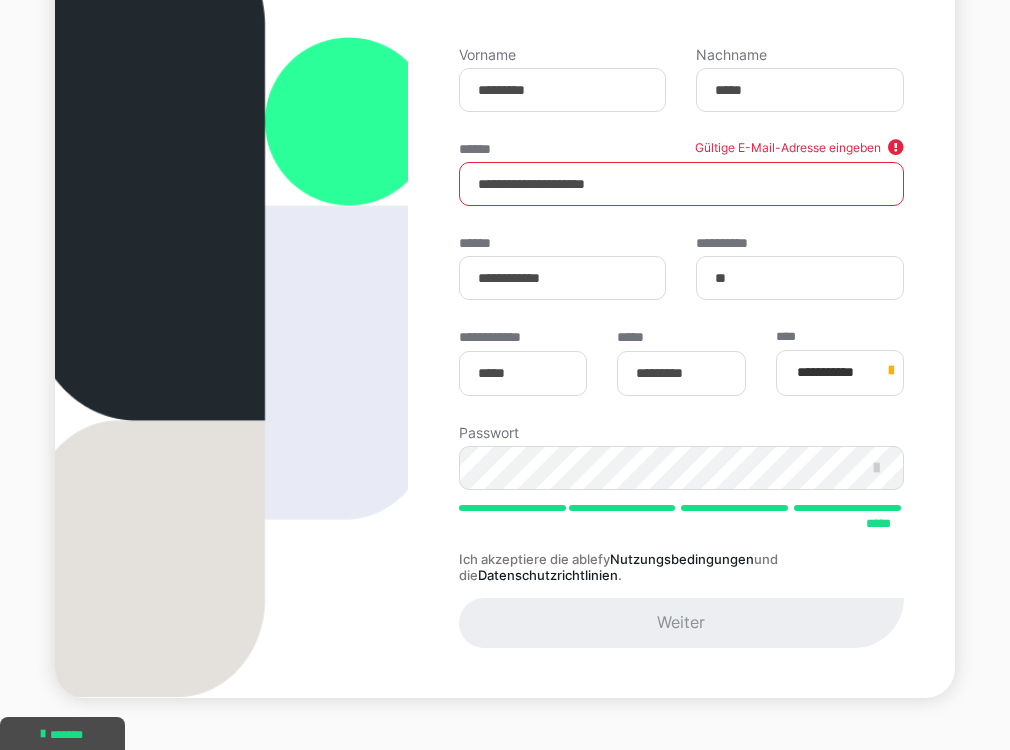 drag, startPoint x: 647, startPoint y: 190, endPoint x: 445, endPoint y: 186, distance: 202.0396 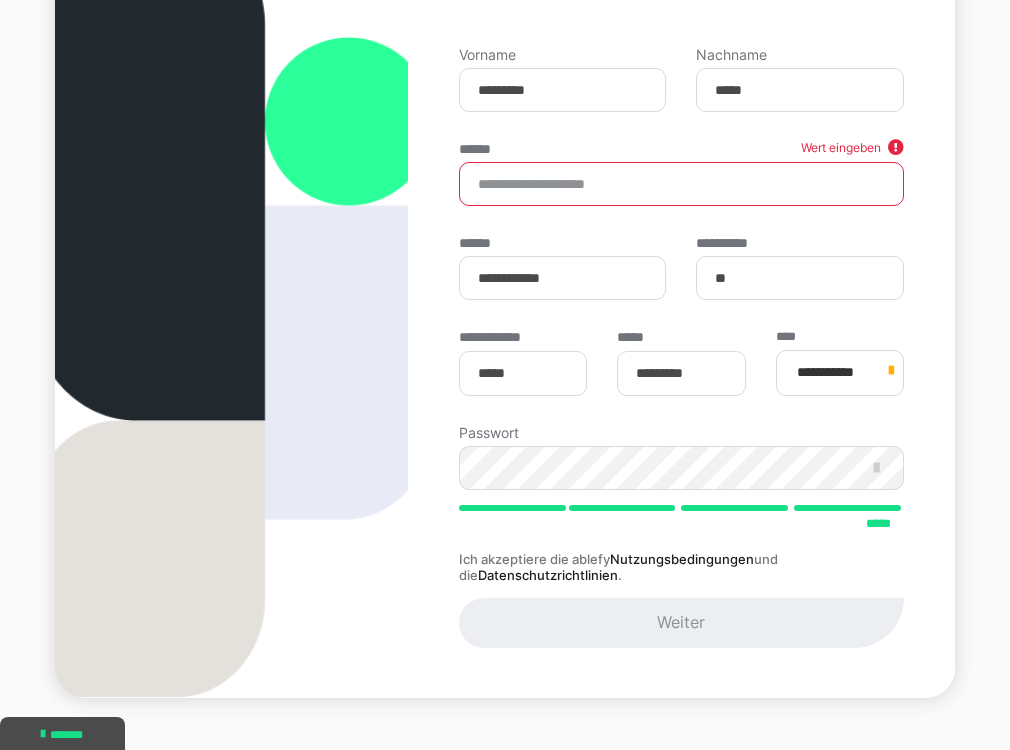 scroll, scrollTop: 0, scrollLeft: 0, axis: both 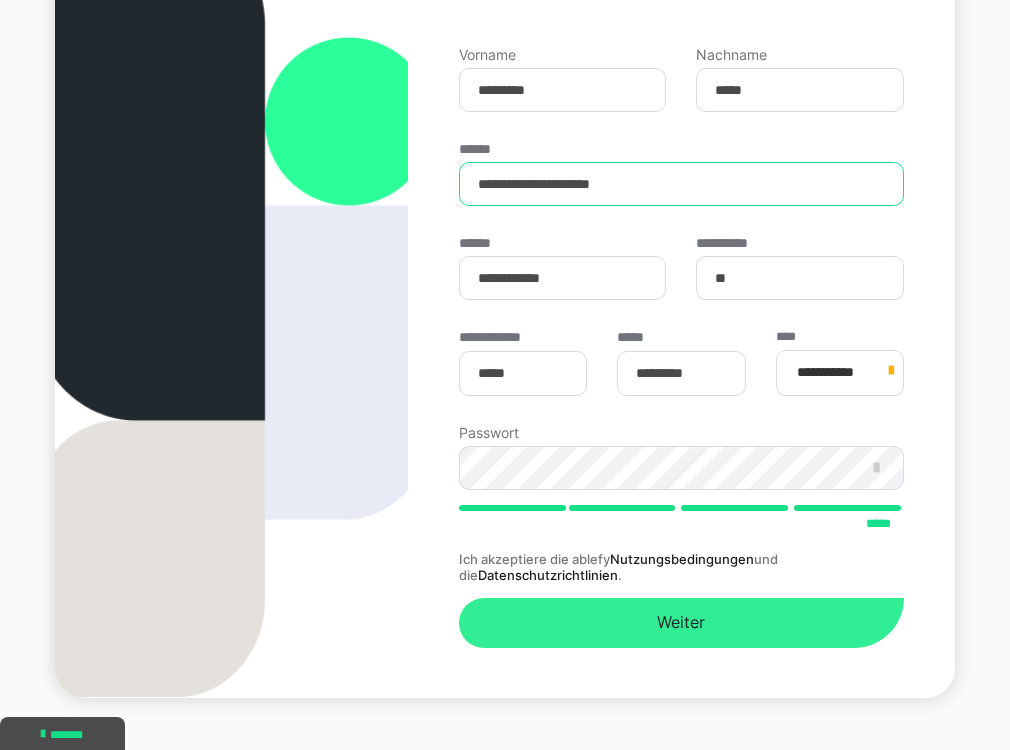 type on "**********" 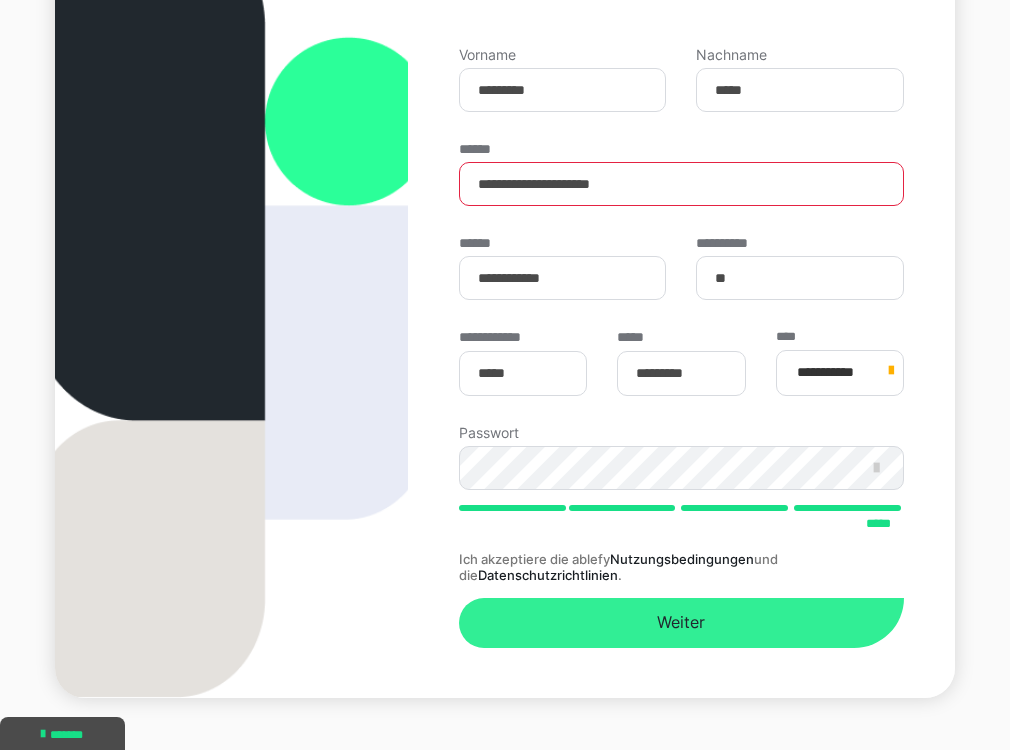 click on "Weiter" at bounding box center [681, 623] 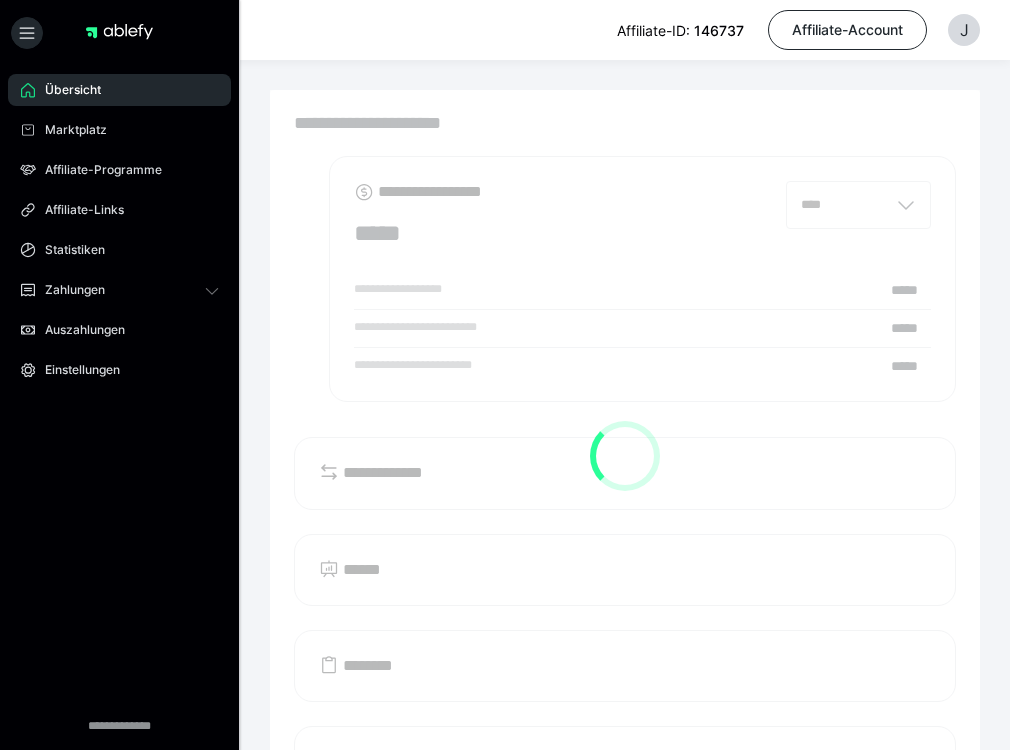 scroll, scrollTop: 0, scrollLeft: 0, axis: both 